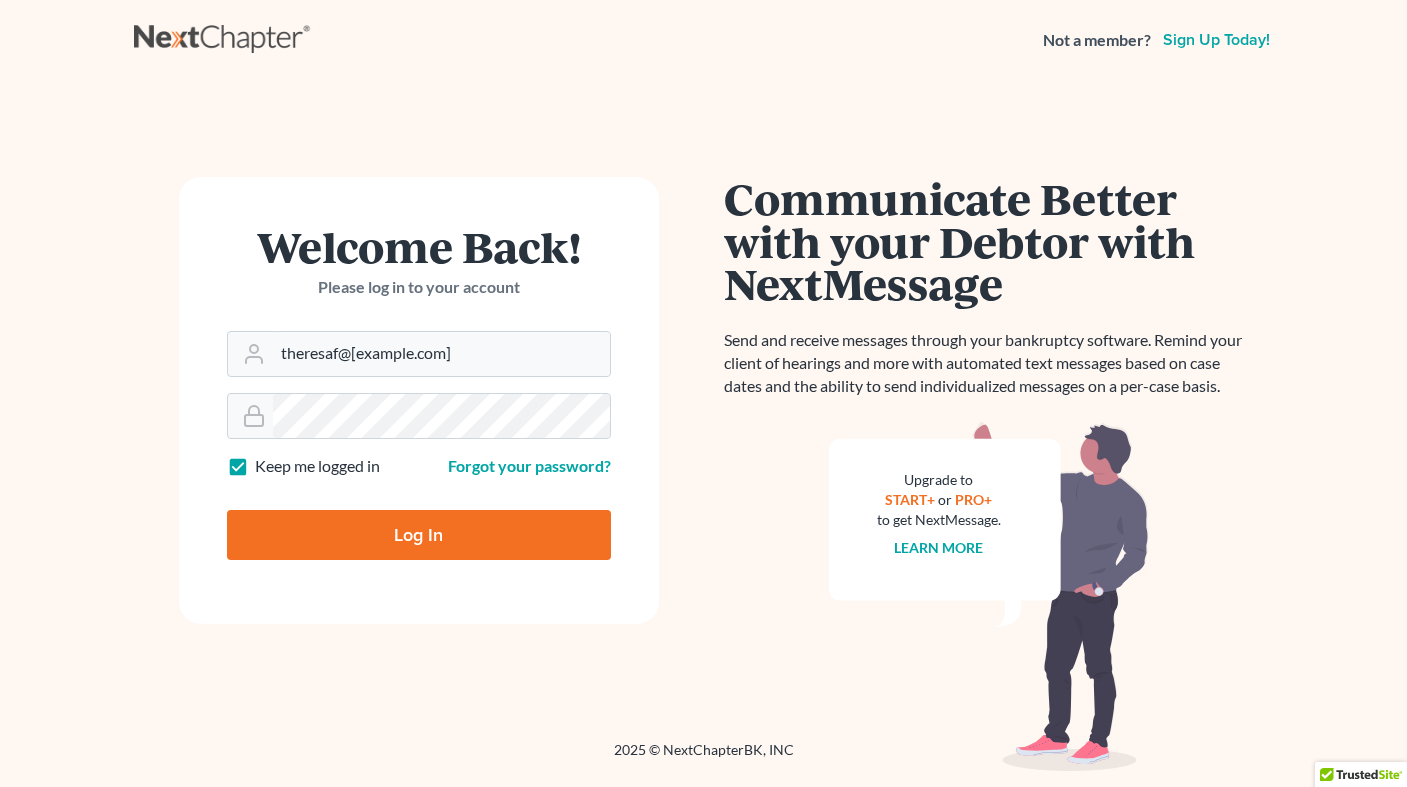 scroll, scrollTop: 0, scrollLeft: 0, axis: both 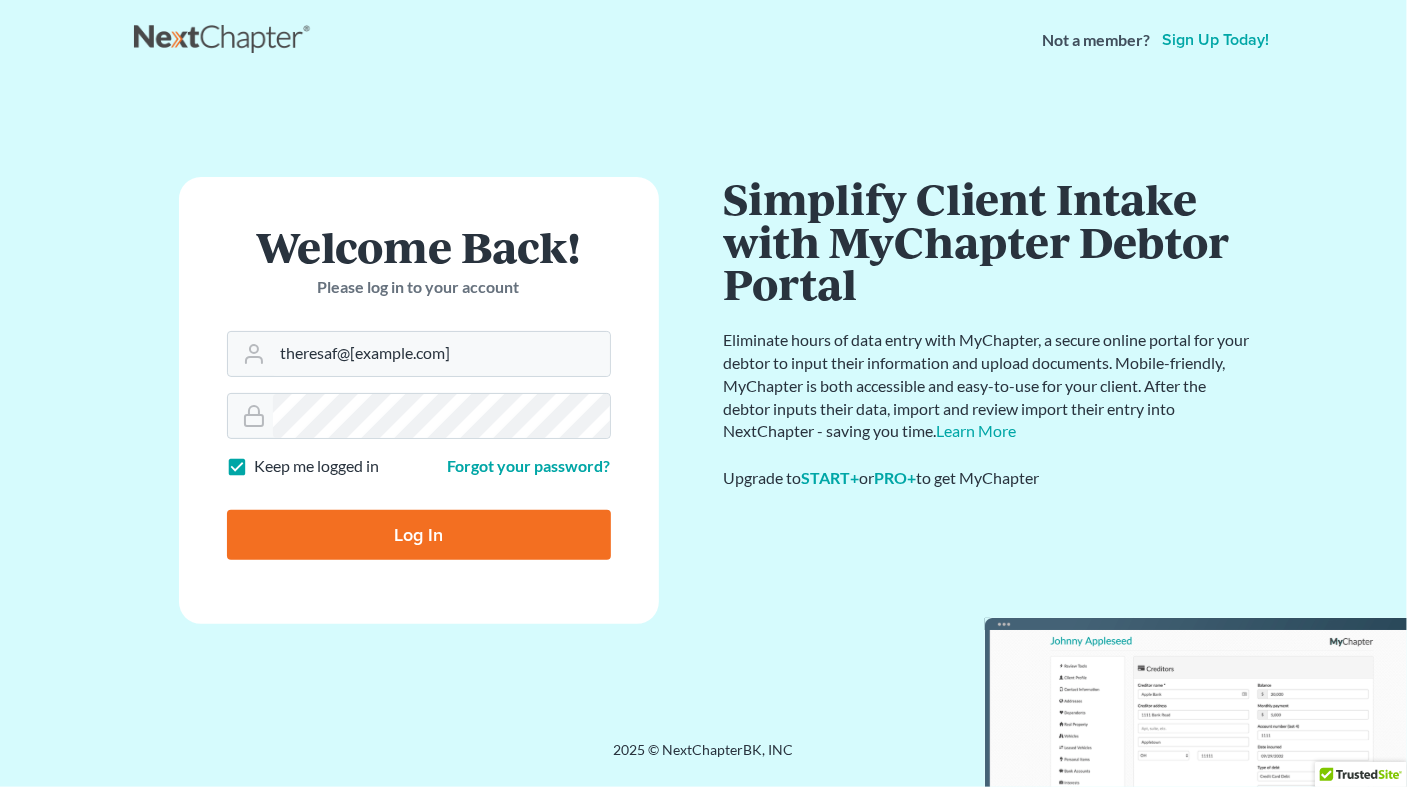 click on "Log In" at bounding box center (419, 535) 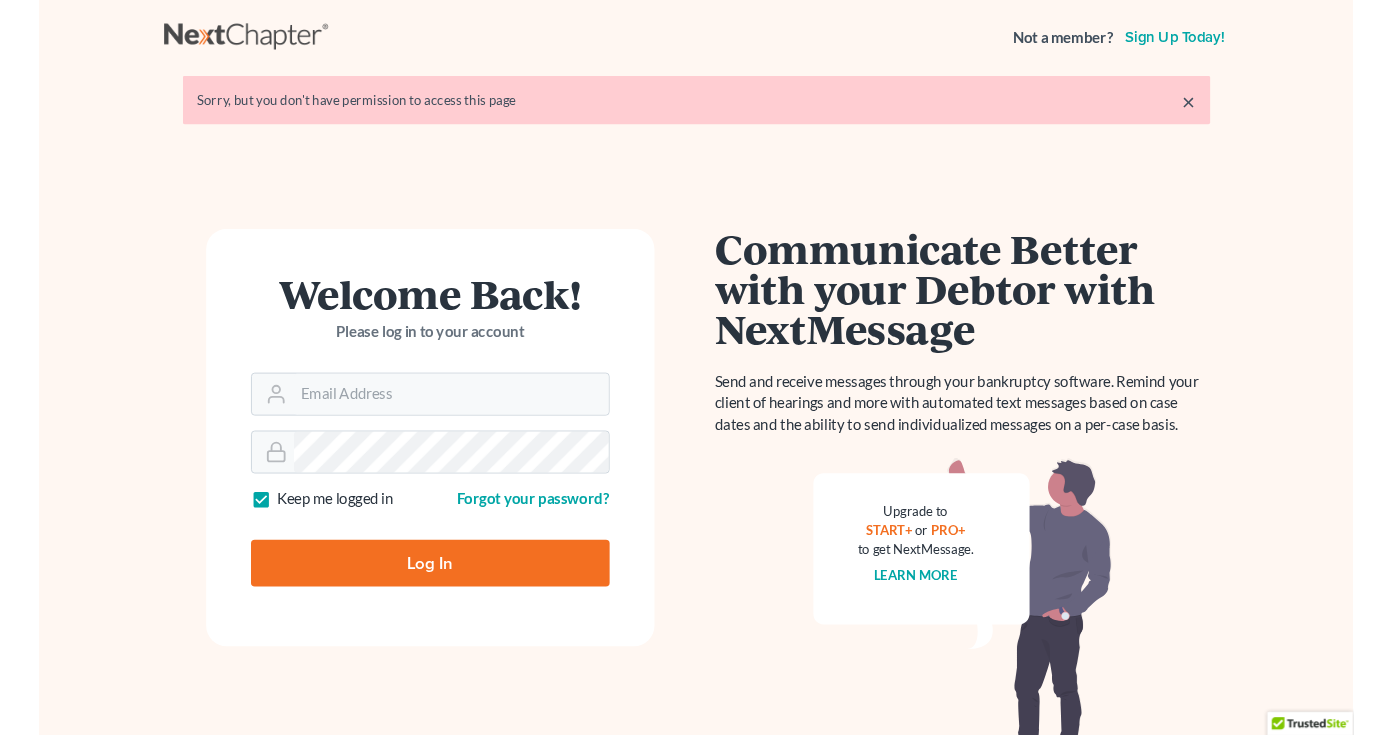 scroll, scrollTop: 0, scrollLeft: 0, axis: both 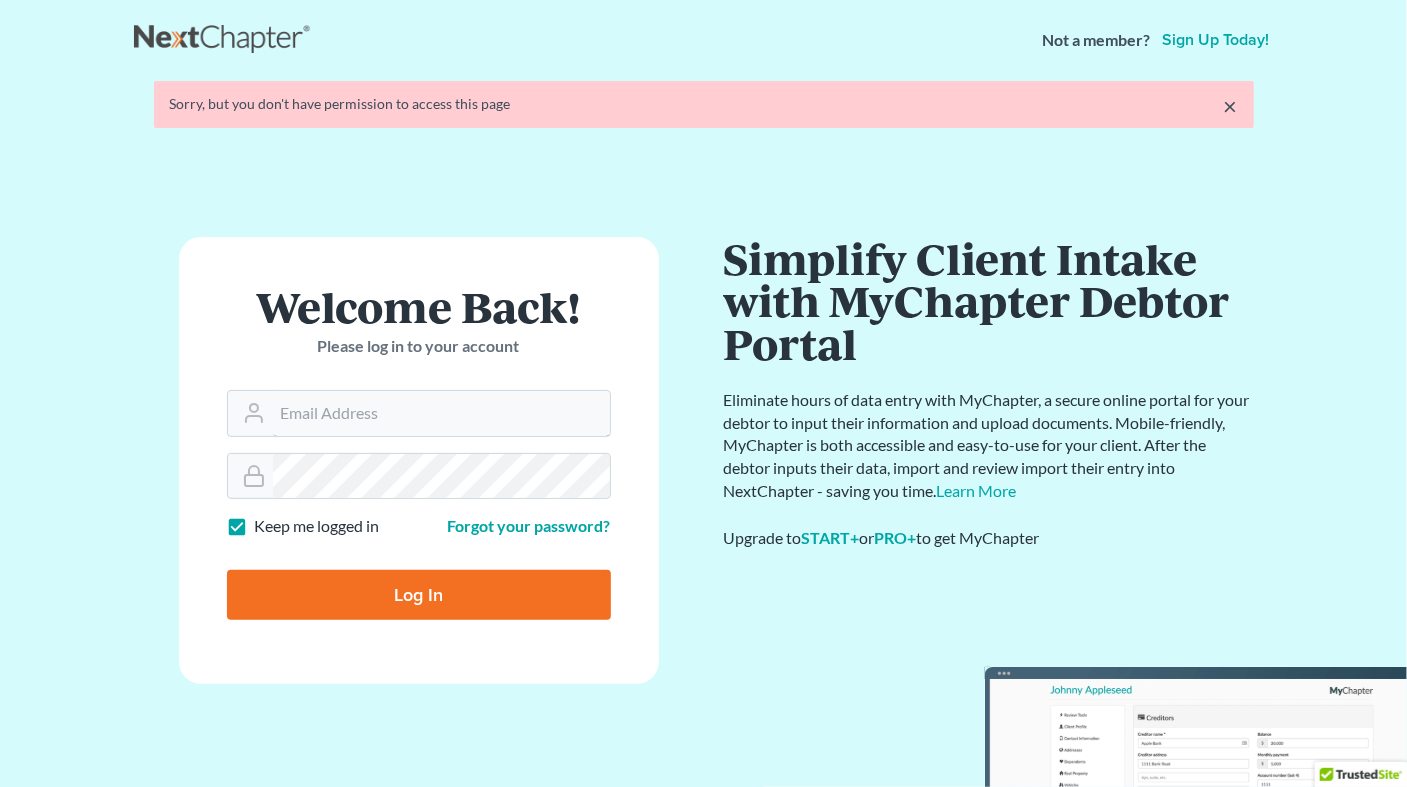 type on "[EMAIL]" 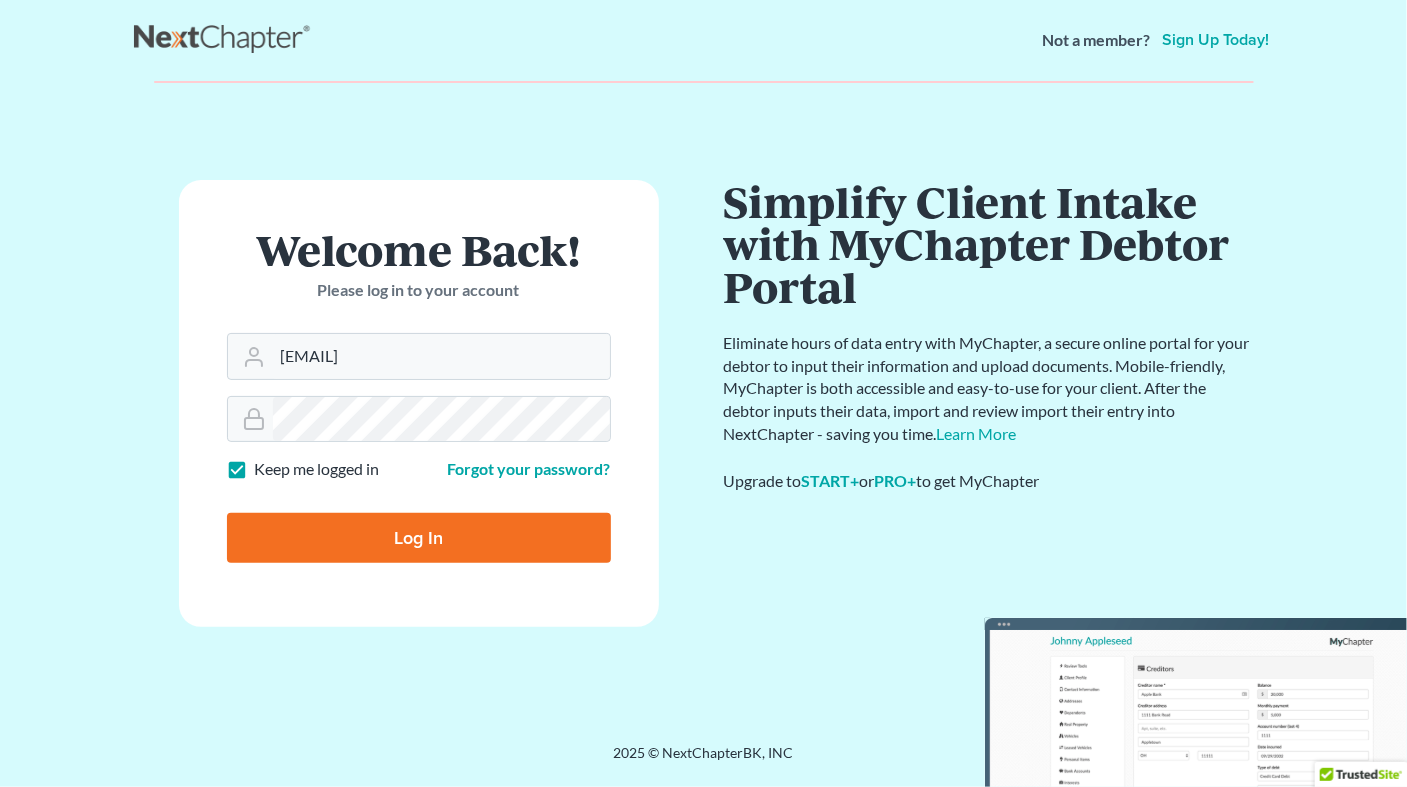 click on "Welcome Back! Please log in to your account Email Address [EMAIL] Password Keep me logged in Forgot your password? Log In Communicate Better with your Debtor with NextMessage Send and receive messages through your bankruptcy software. Remind your client of hearings and more with automated text messages based on case dates and the ability to send individualized messages on a per-case basis. Upgrade to START+ or PRO+ to get NextMessage. Learn more Simplify Client Intake with MyChapter Debtor Portal Eliminate hours of data entry with MyChapter, a secure online portal for your debtor to input their information and upload documents. Mobile-friendly, MyChapter is both accessible and easy-to-use for your client. After the debtor inputs their data, import and review import their entry into NextChapter - saving you time. Learn More Upgrade to START+ or PRO+ to get MyChapter Become a NextChapter Pro+ Member Upgrade Today Let NextChapter be your Personal Assistant Try clio for free" at bounding box center (704, 389) 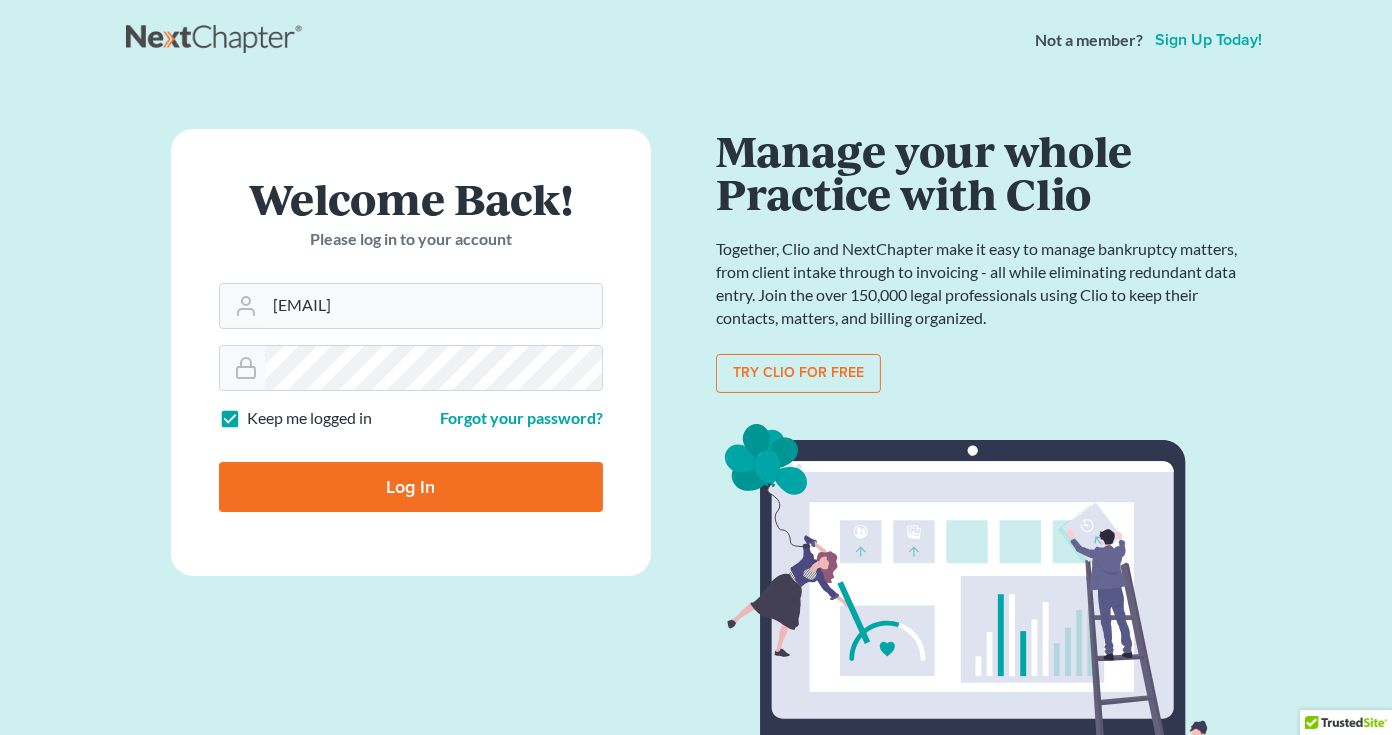 click on "Log In" at bounding box center [411, 487] 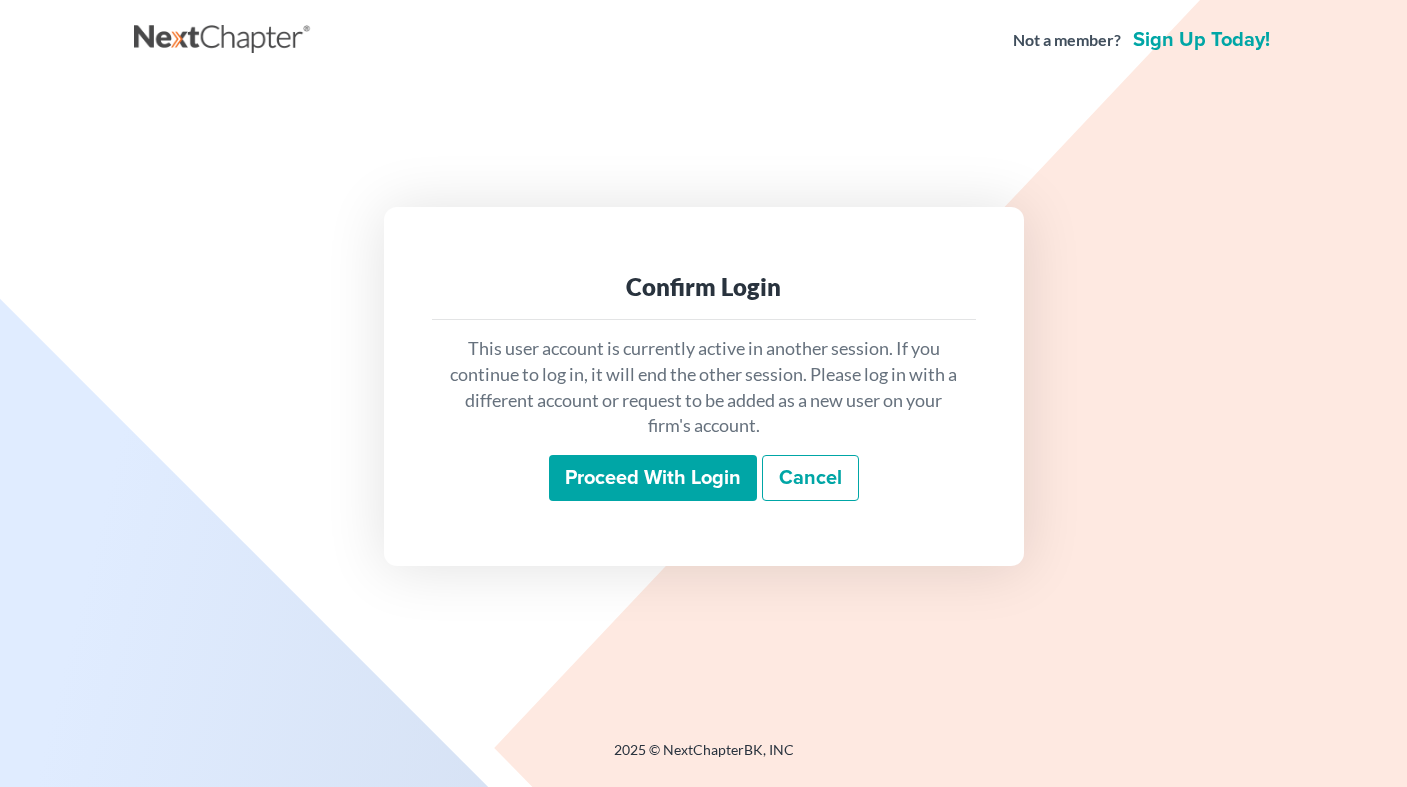 scroll, scrollTop: 0, scrollLeft: 0, axis: both 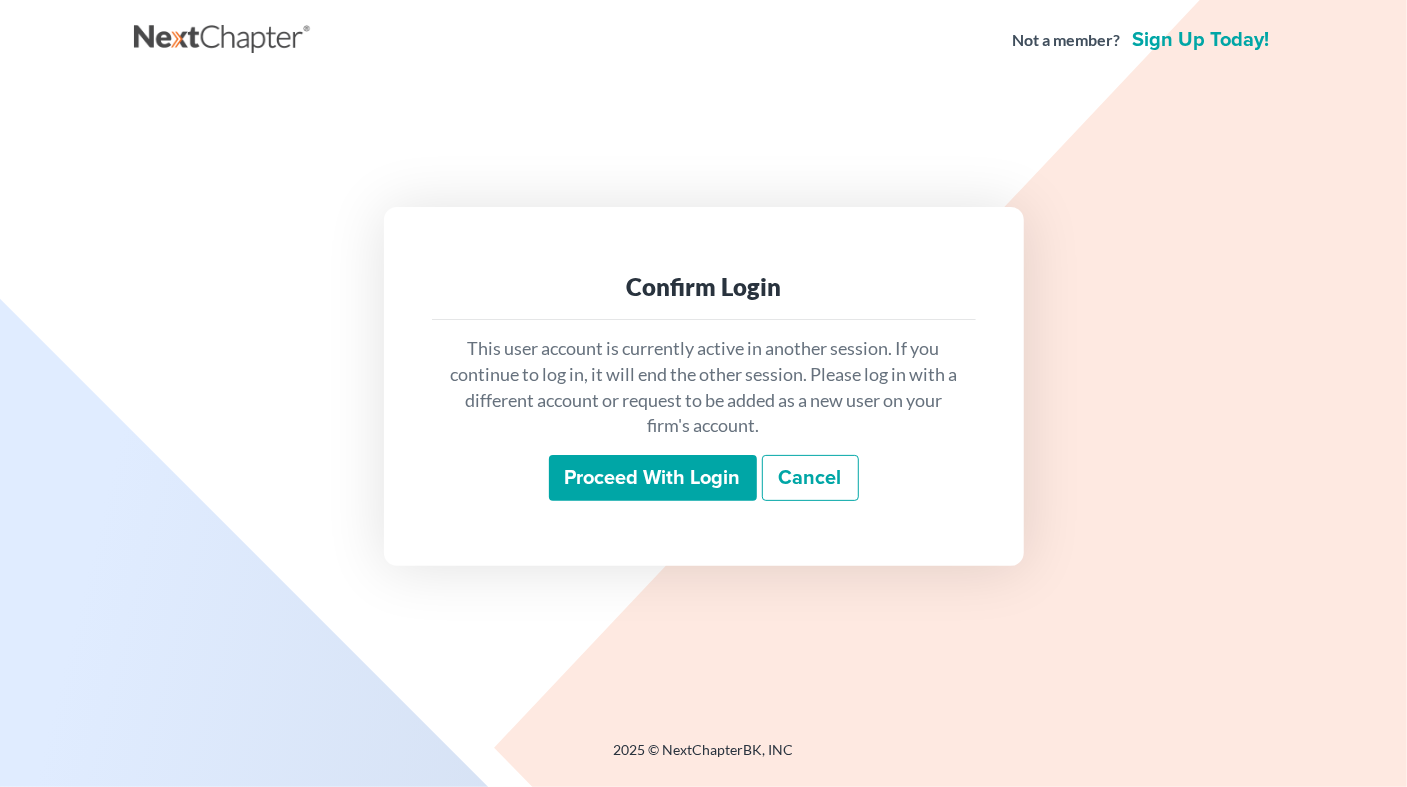click on "Proceed with login" at bounding box center [653, 478] 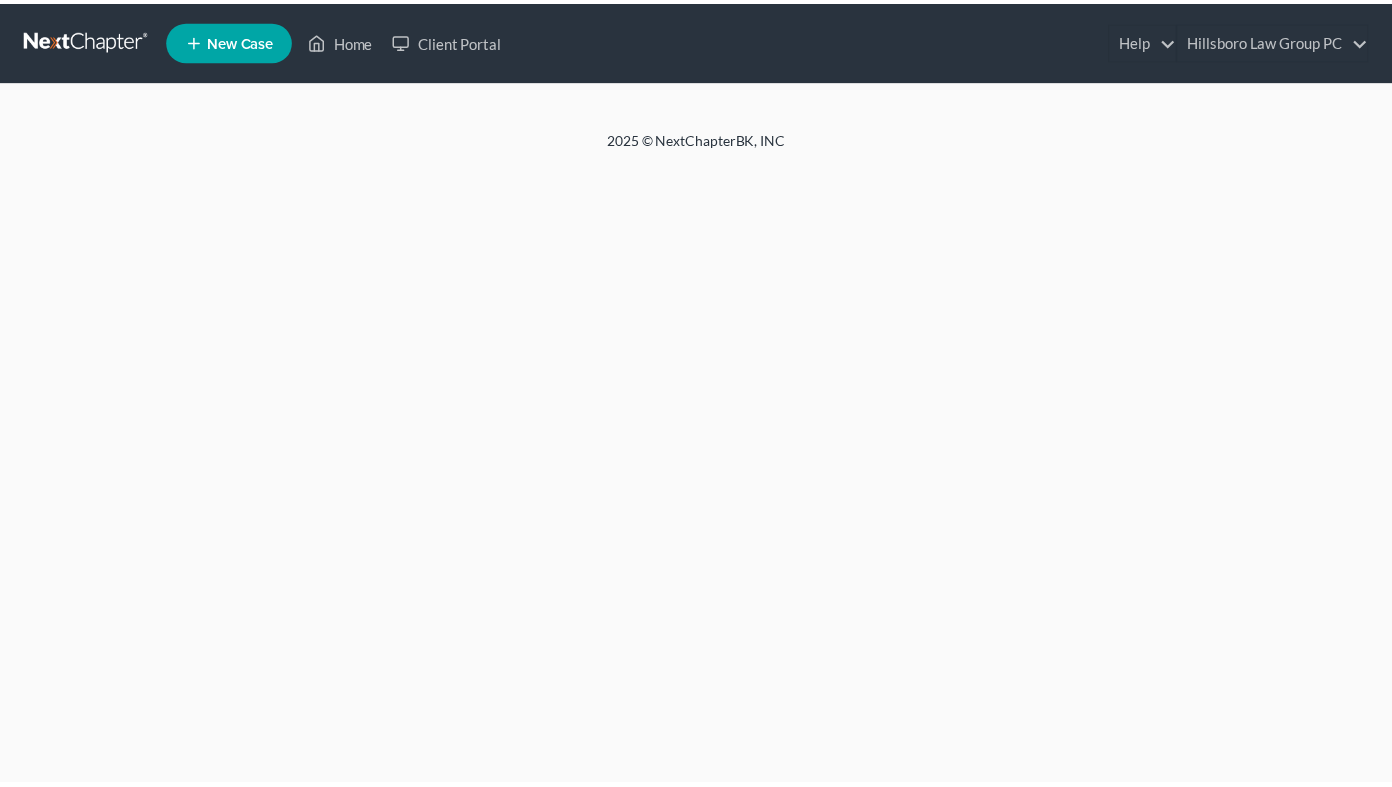 scroll, scrollTop: 0, scrollLeft: 0, axis: both 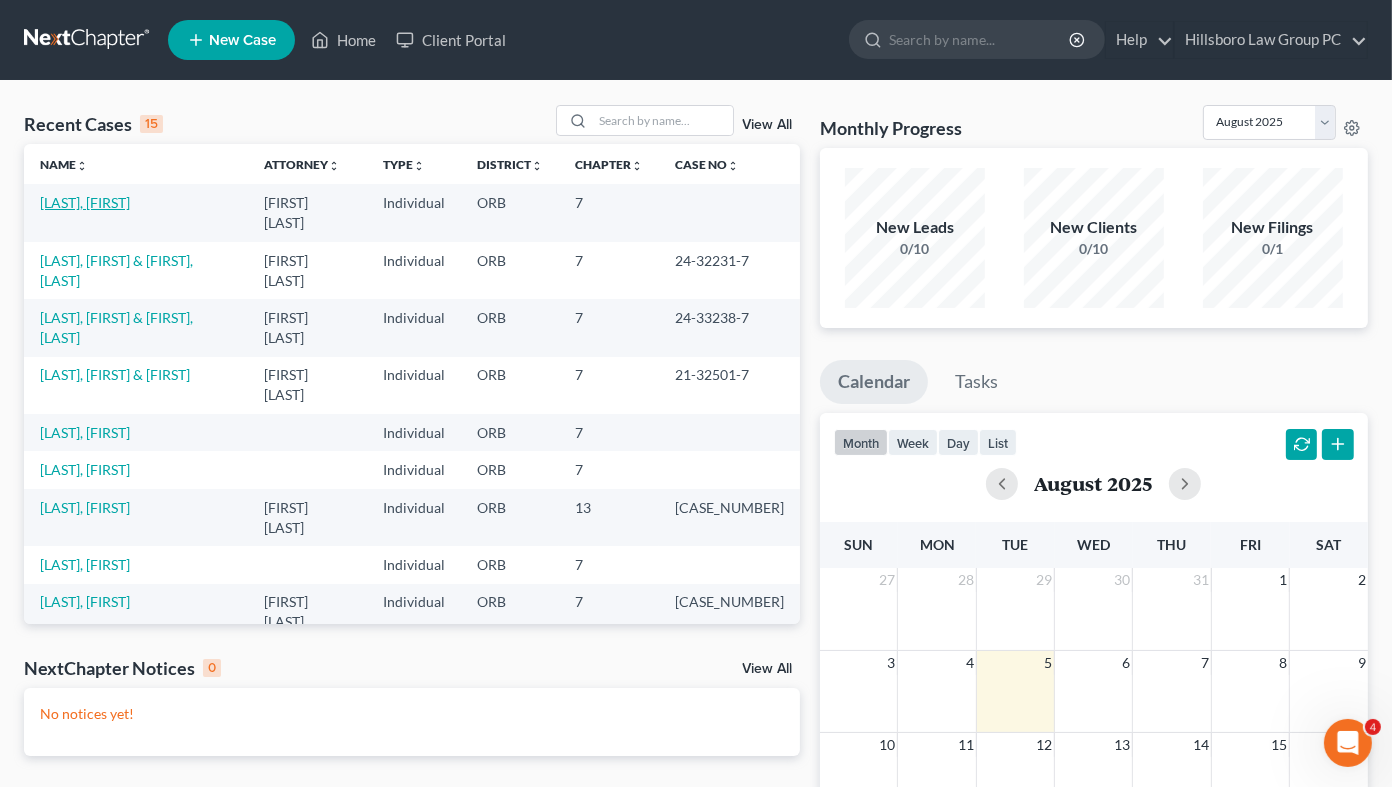 click on "[LAST], [LAST]" at bounding box center [85, 202] 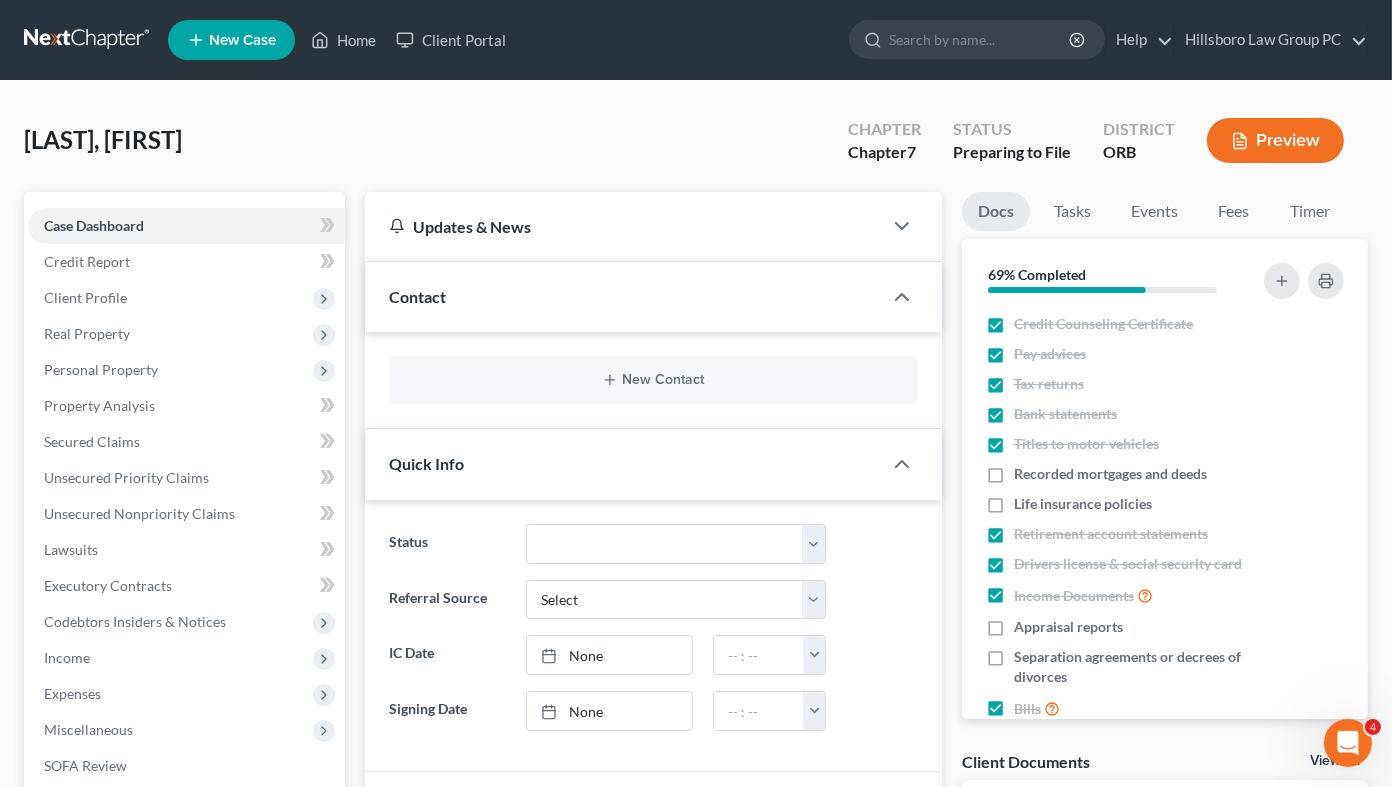 click on "Preview" at bounding box center [1275, 140] 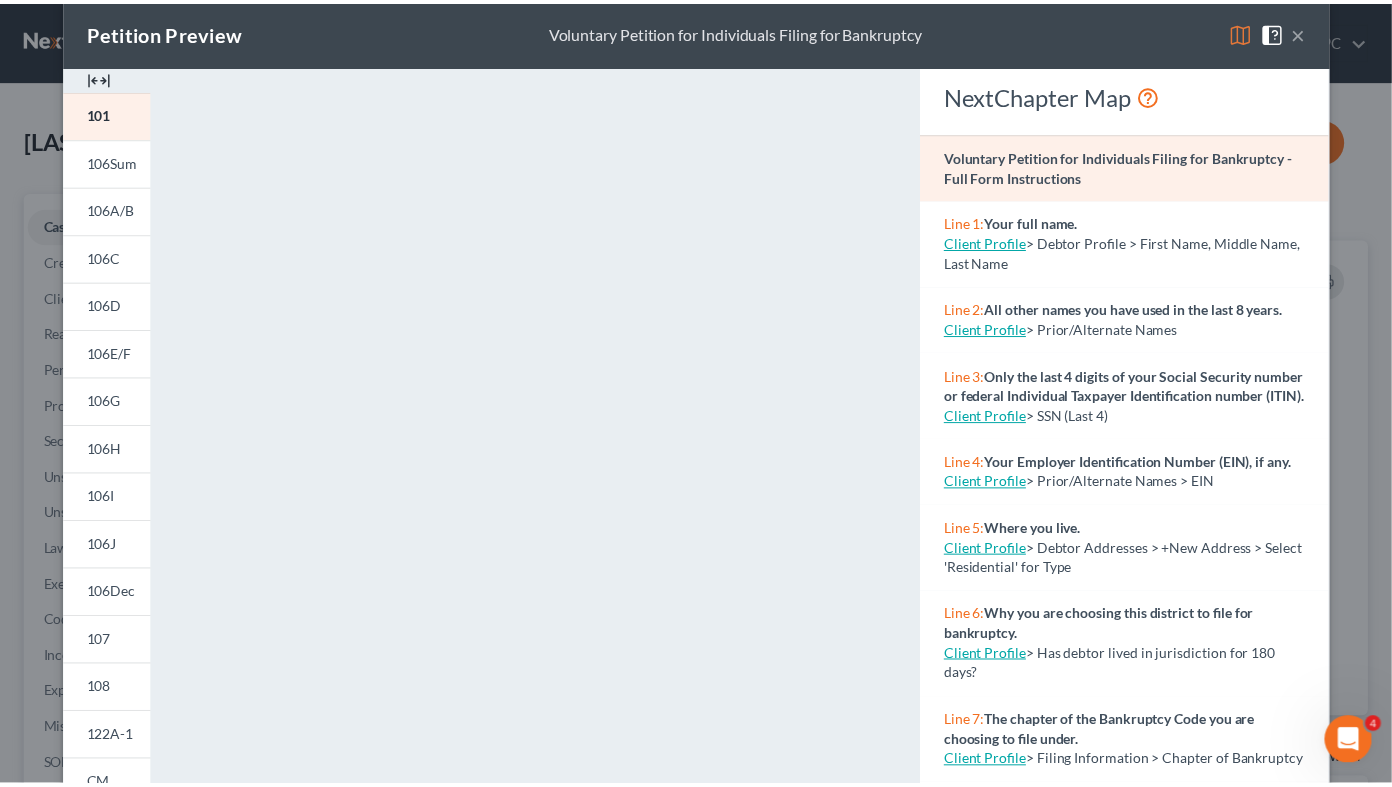 scroll, scrollTop: 0, scrollLeft: 0, axis: both 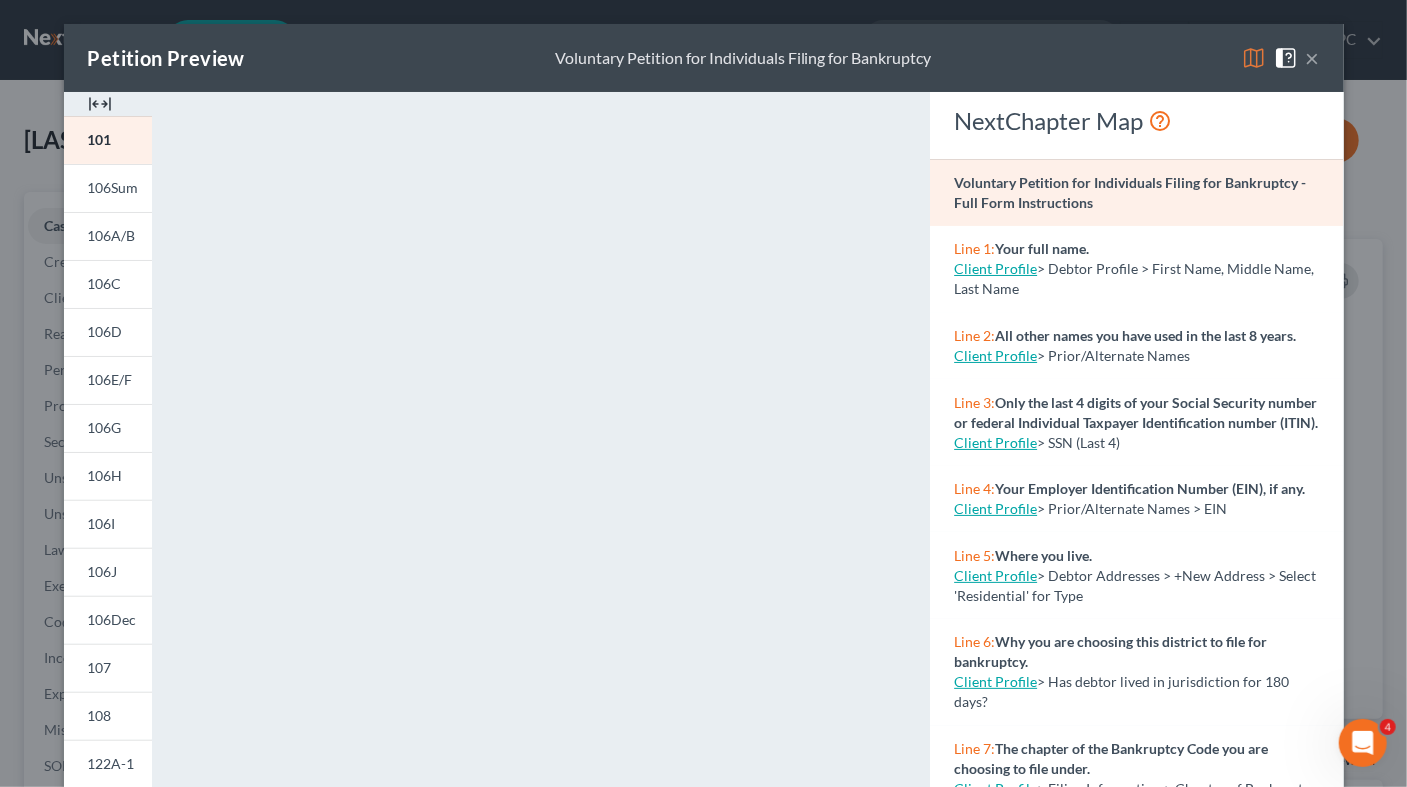 click on "×" at bounding box center [1313, 58] 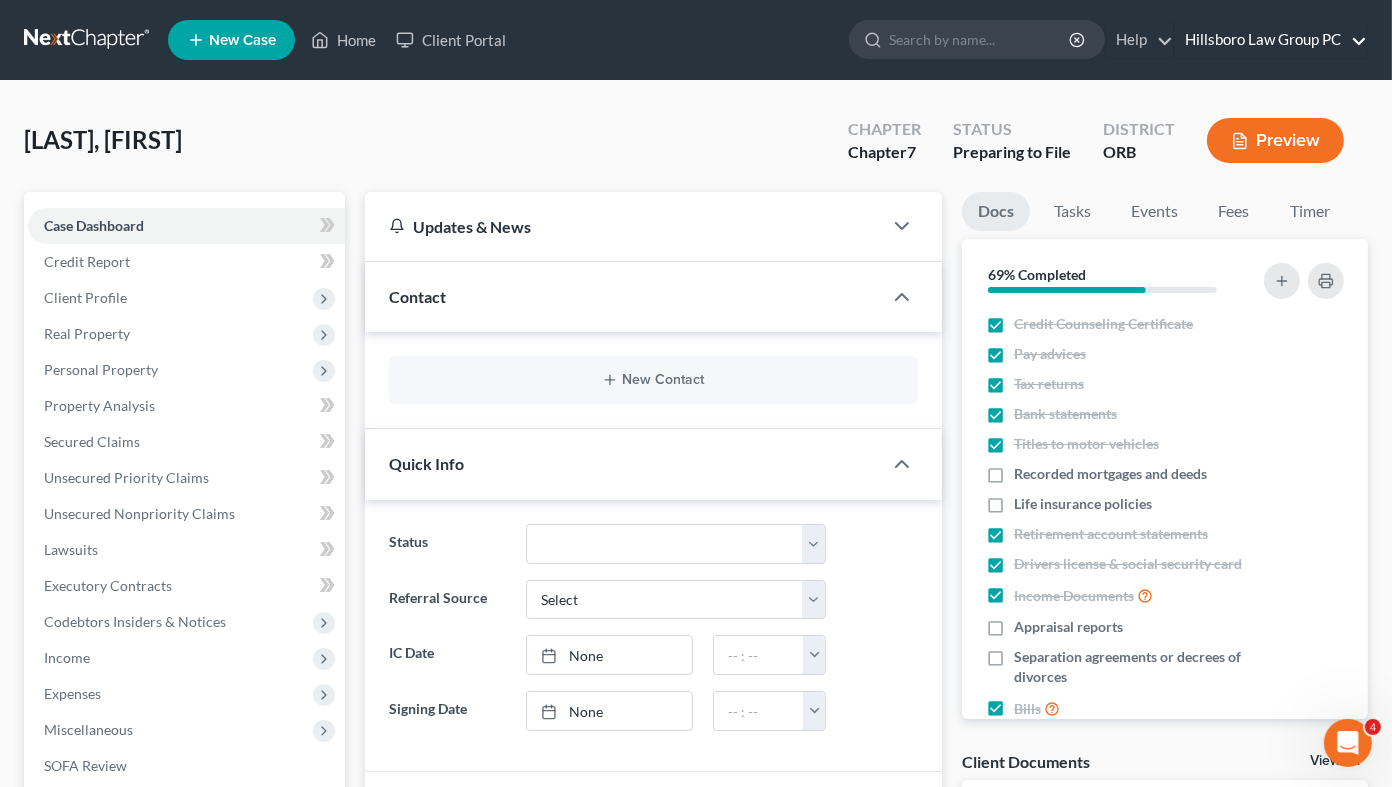 click on "Hillsboro Law Group PC" at bounding box center (1271, 40) 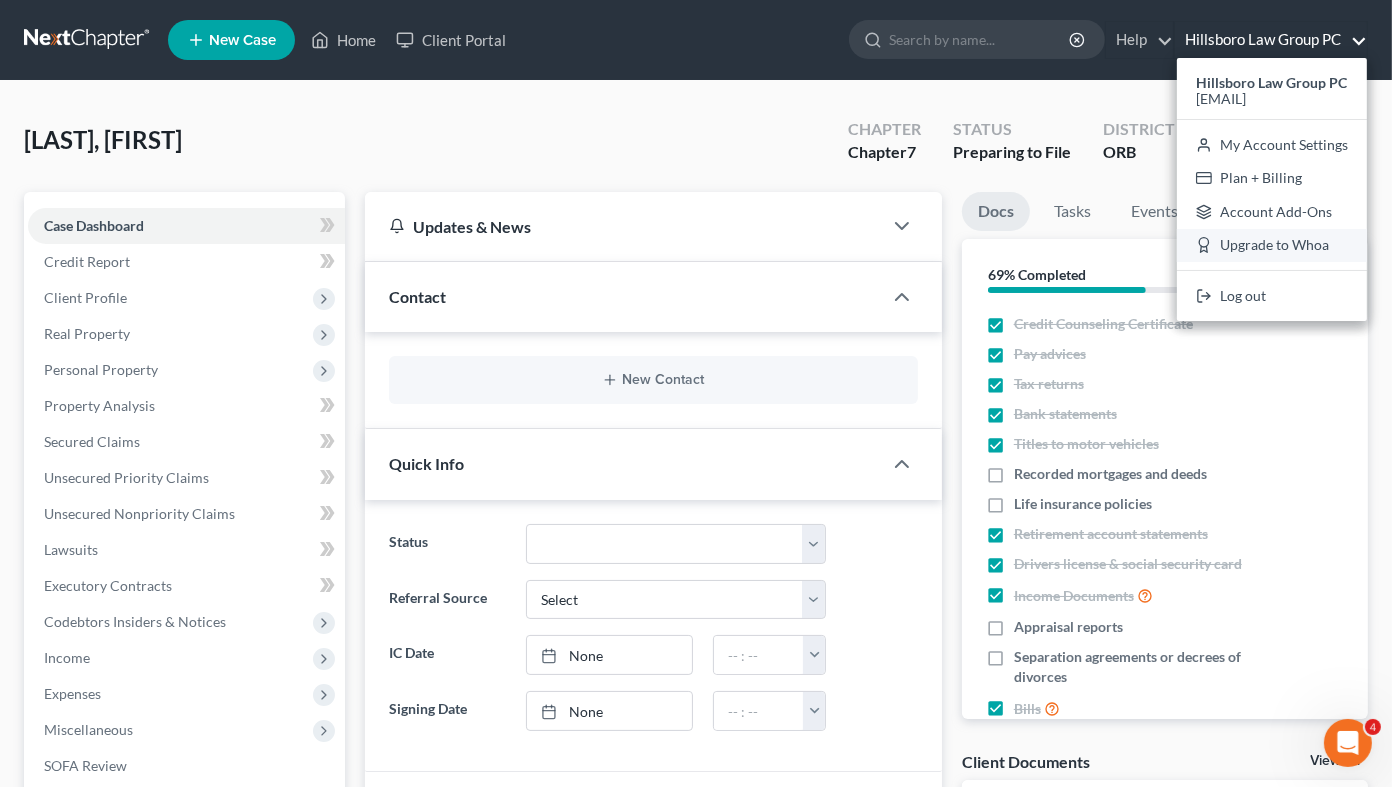 click on "Upgrade to Whoa" at bounding box center [1272, 246] 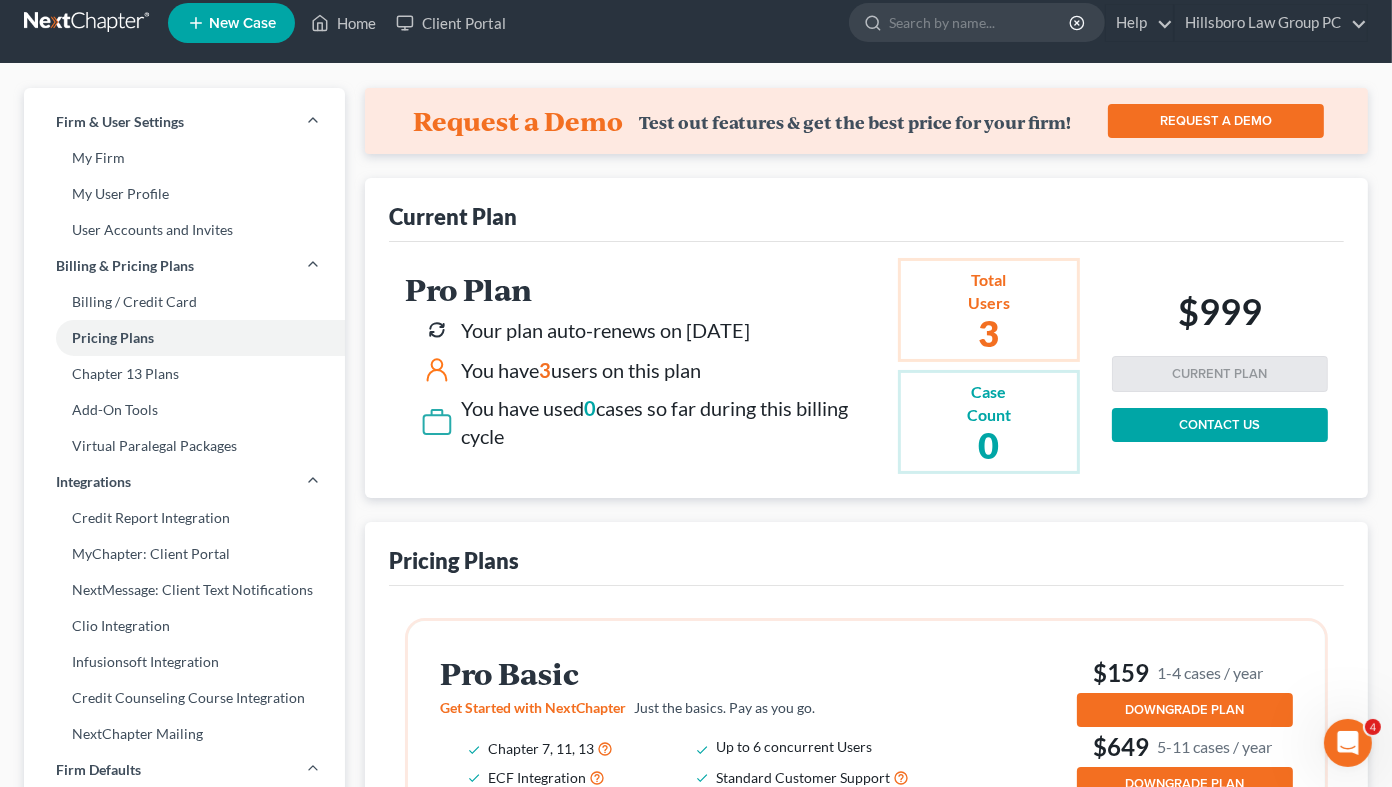 scroll, scrollTop: 0, scrollLeft: 0, axis: both 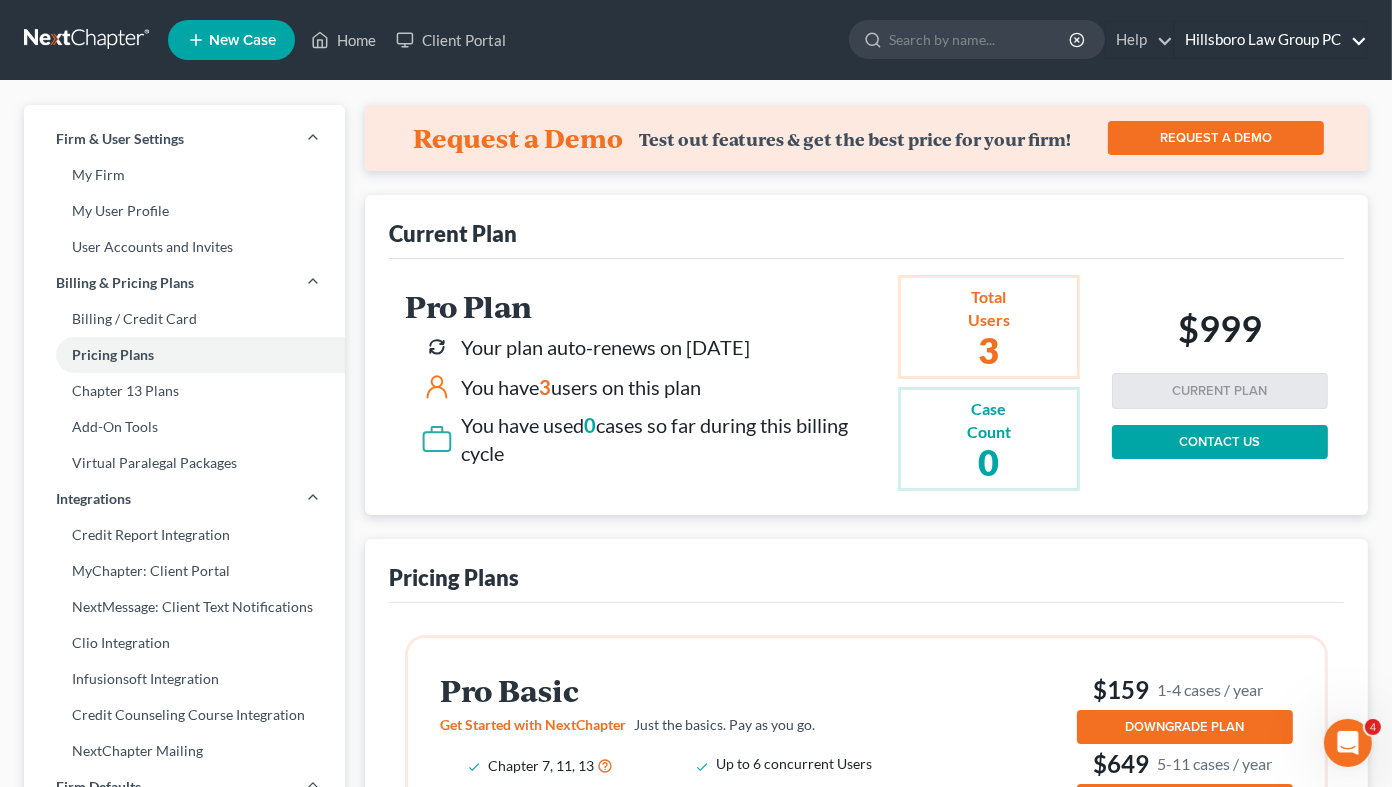 click on "Hillsboro Law Group PC" at bounding box center [1271, 40] 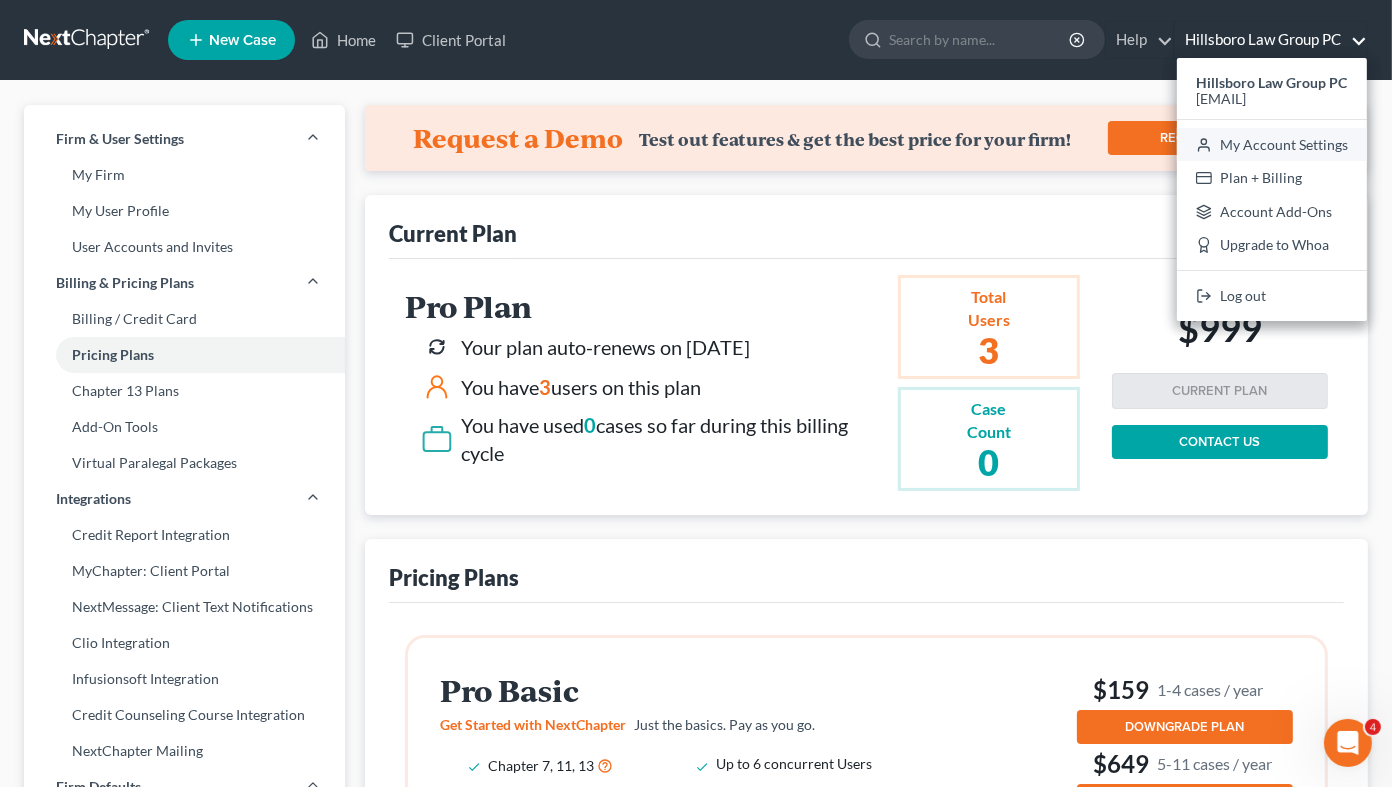 click on "My Account Settings" at bounding box center [1272, 145] 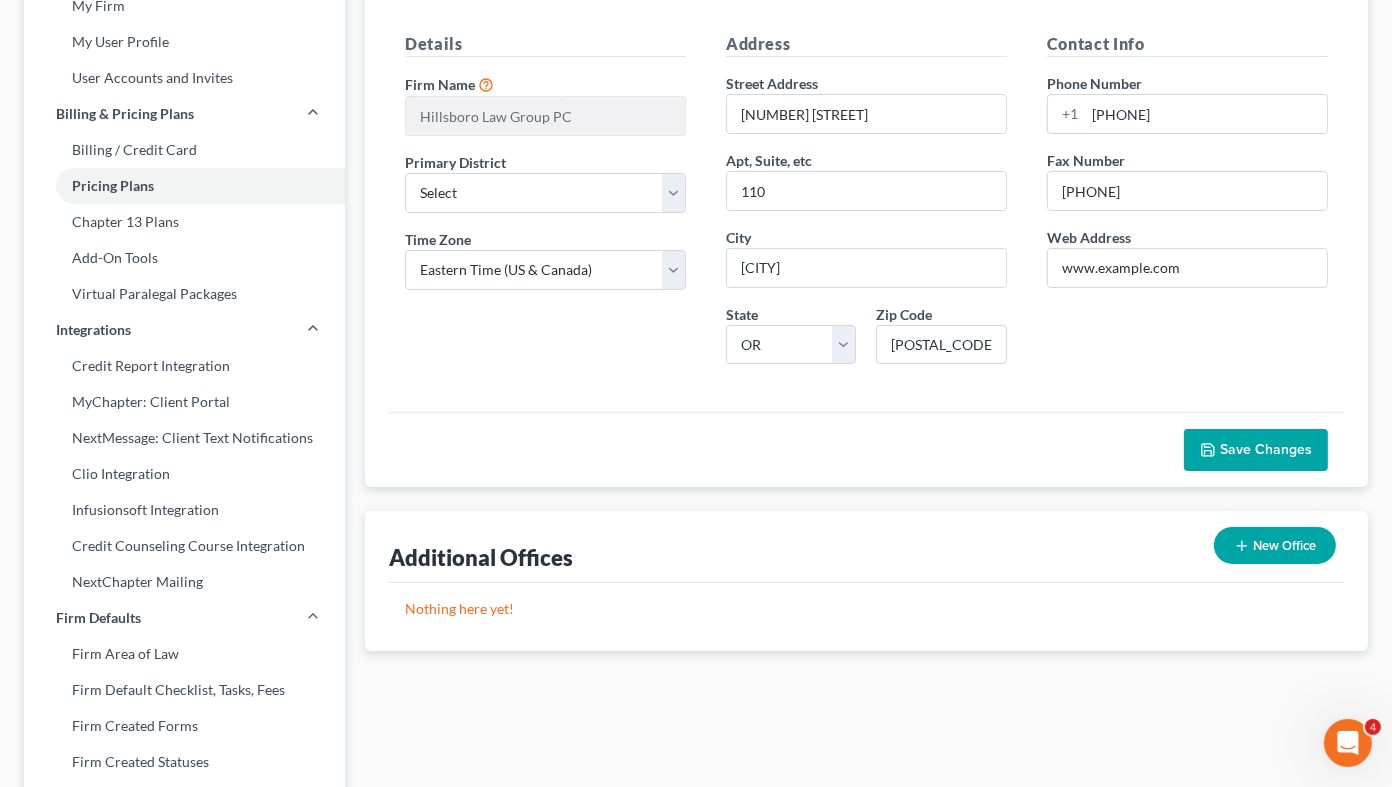 scroll, scrollTop: 0, scrollLeft: 0, axis: both 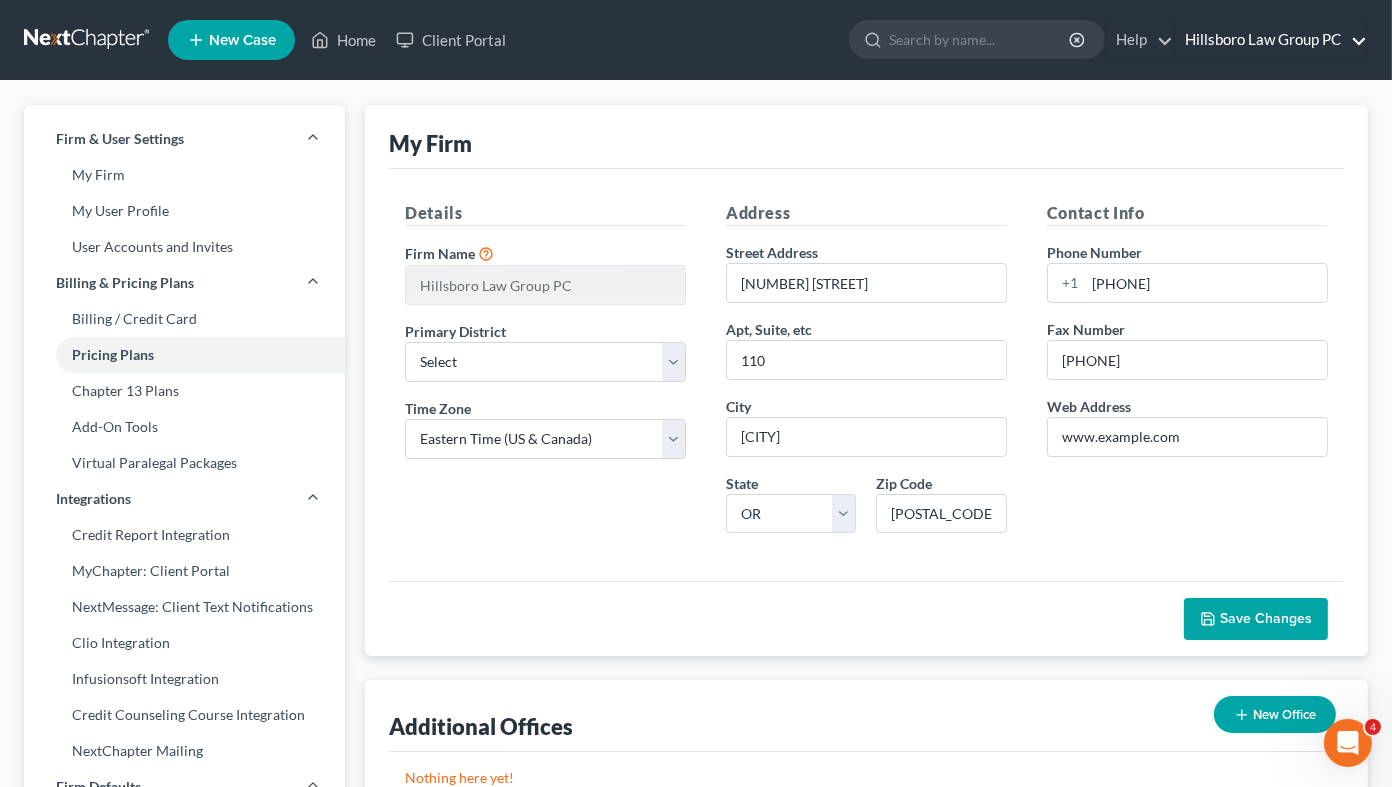 click on "Hillsboro Law Group PC" at bounding box center [1271, 40] 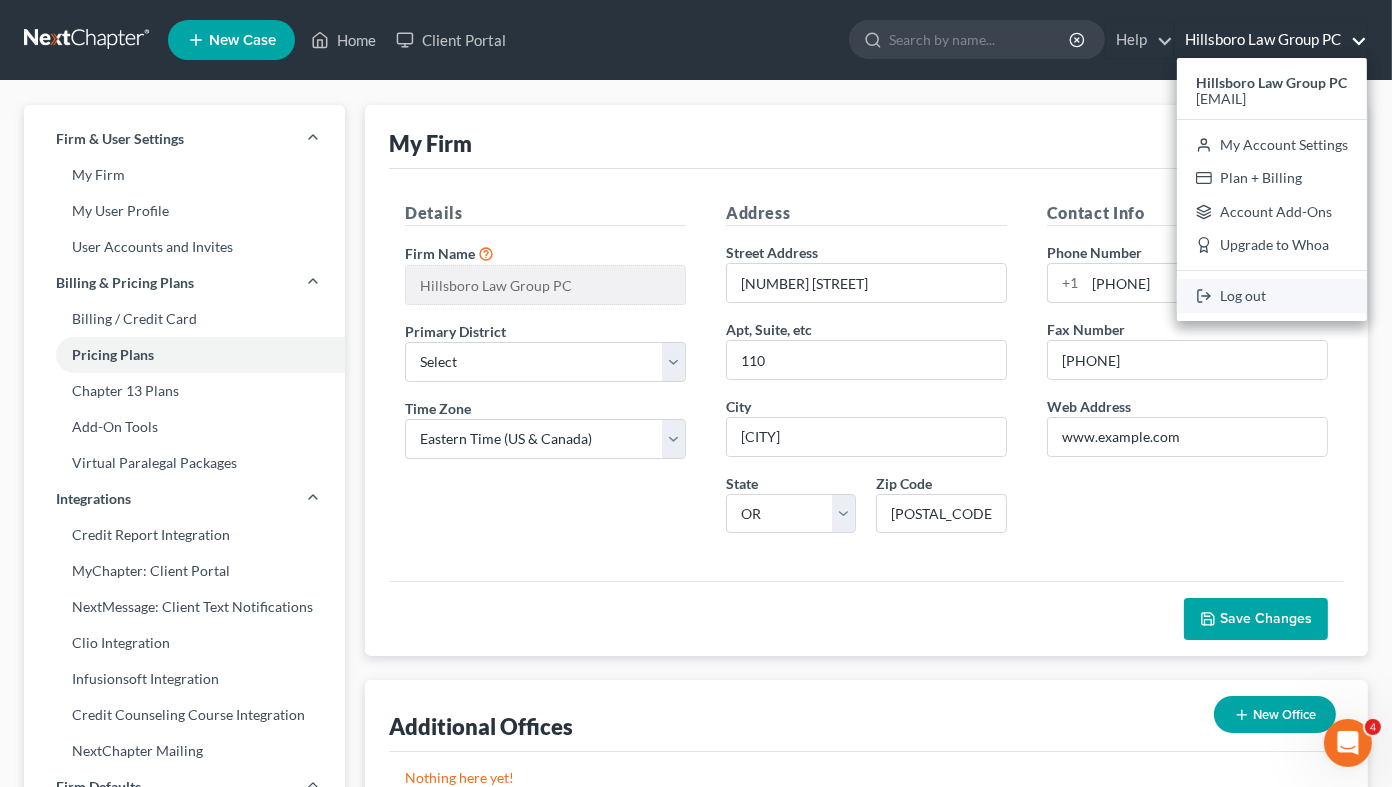 click on "Log out" at bounding box center (1272, 296) 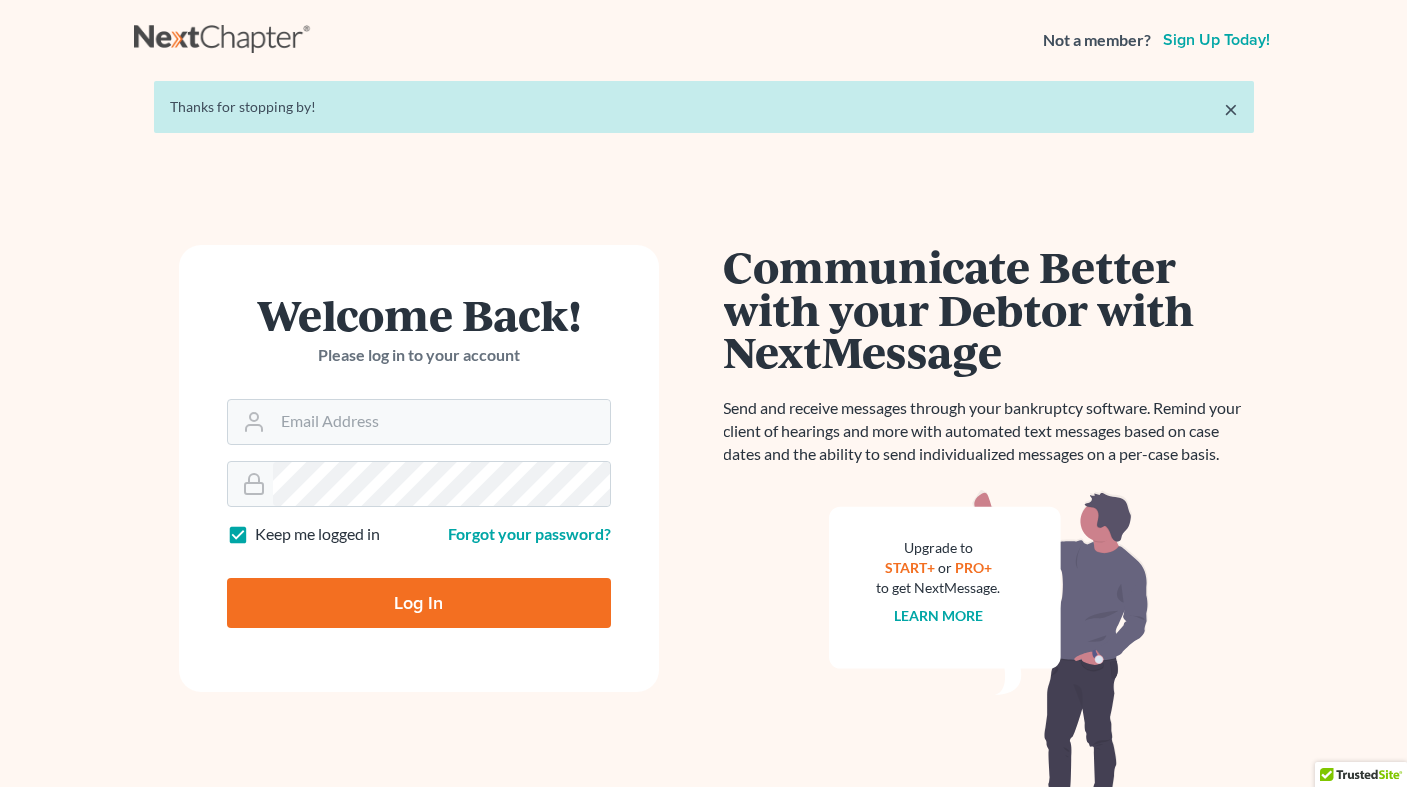 scroll, scrollTop: 0, scrollLeft: 0, axis: both 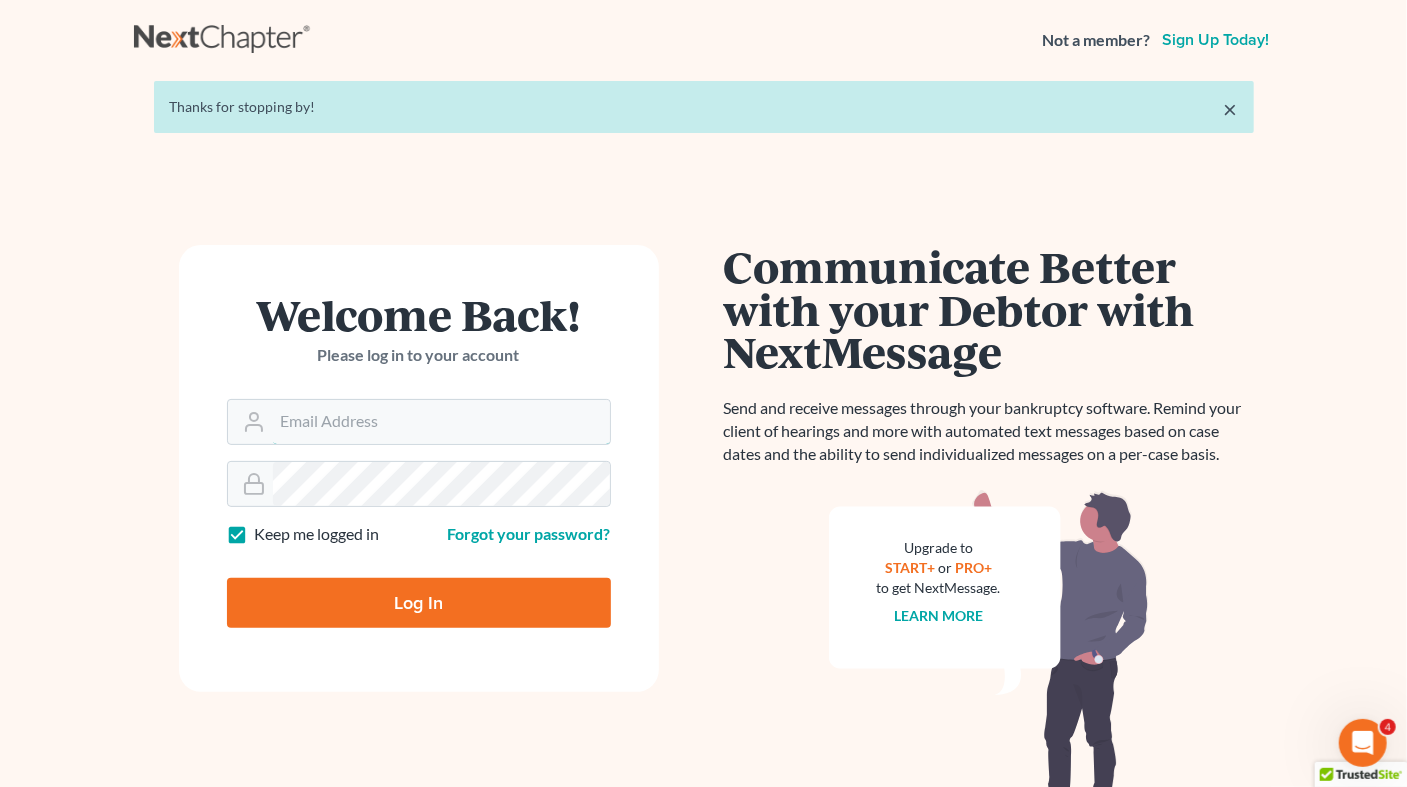 type on "[EMAIL]" 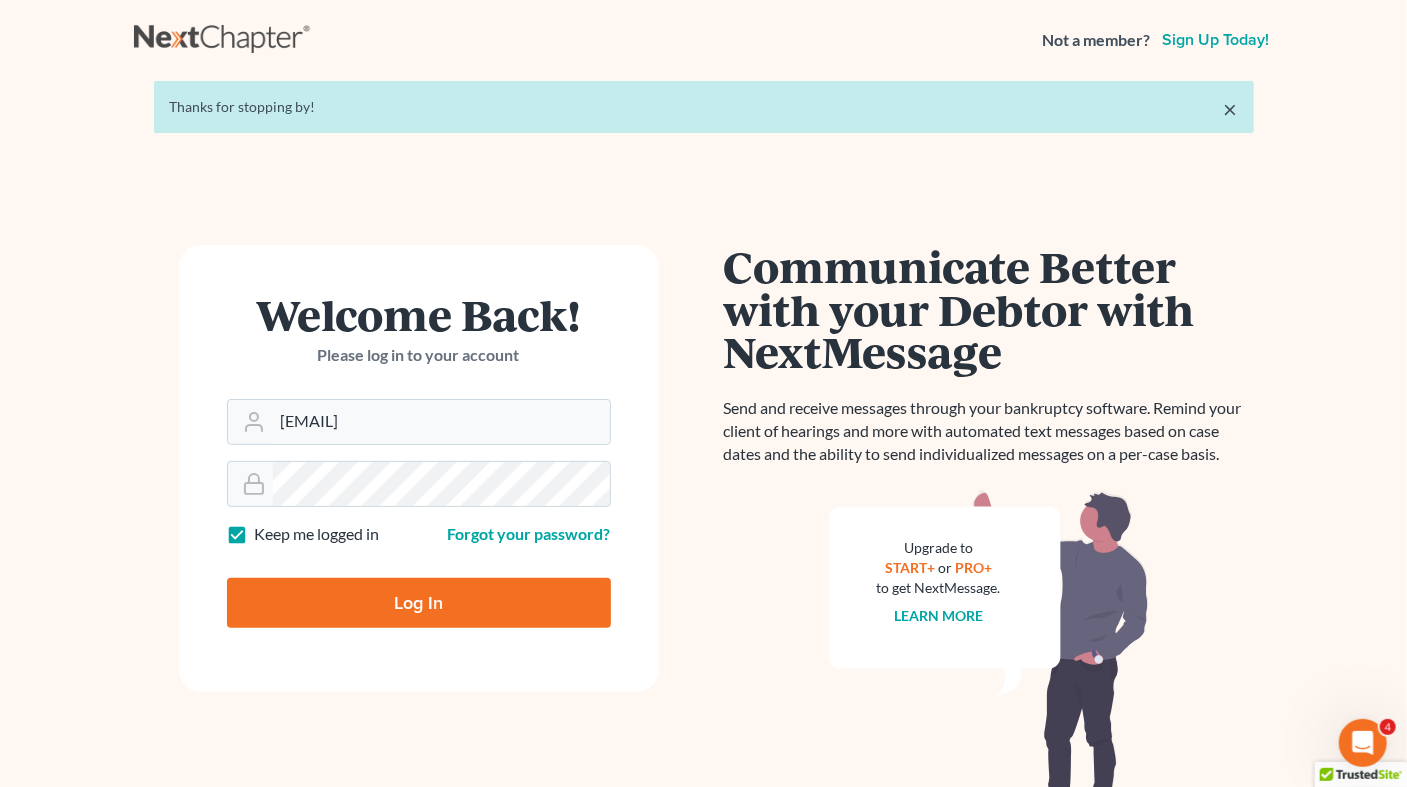 click on "×" at bounding box center [1231, 109] 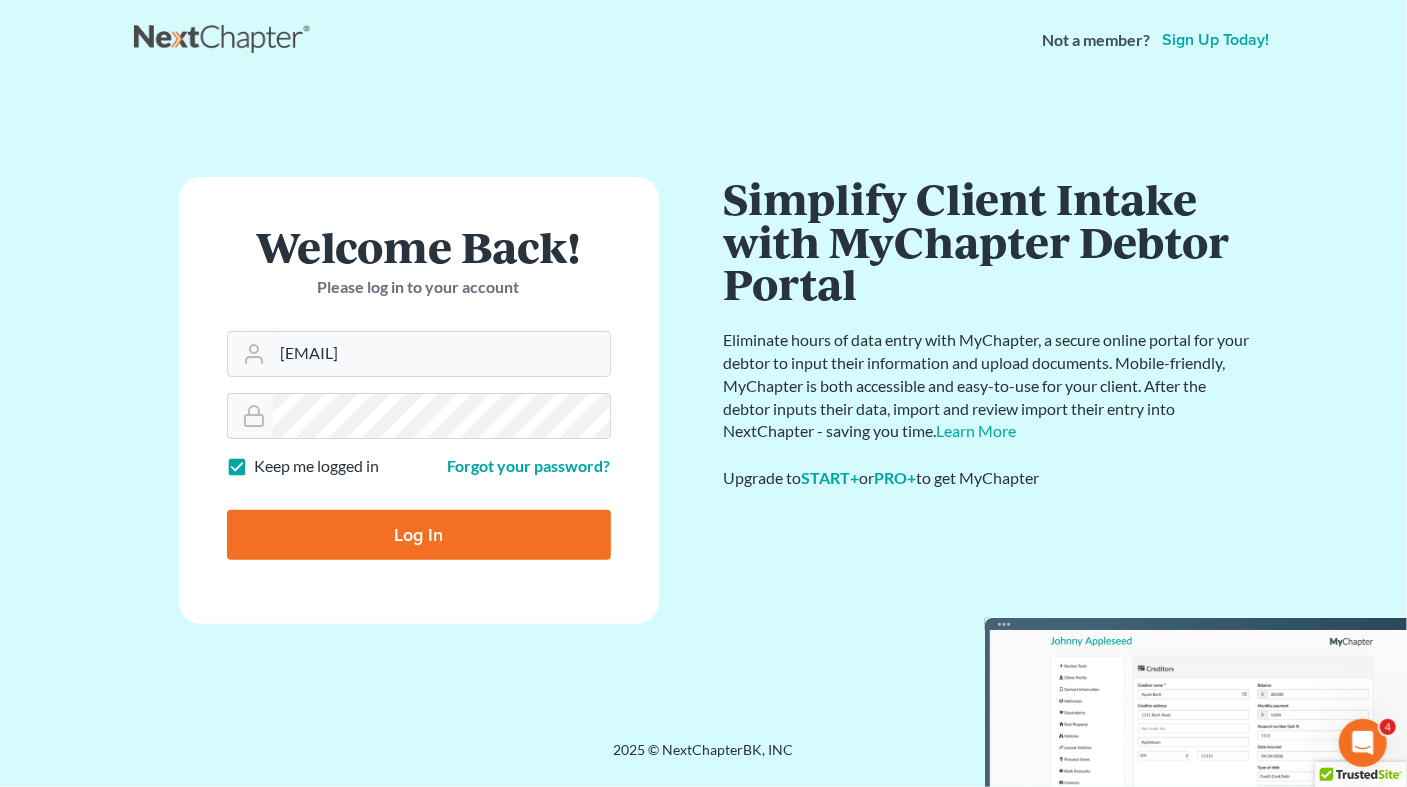 click on "Log In" at bounding box center [419, 535] 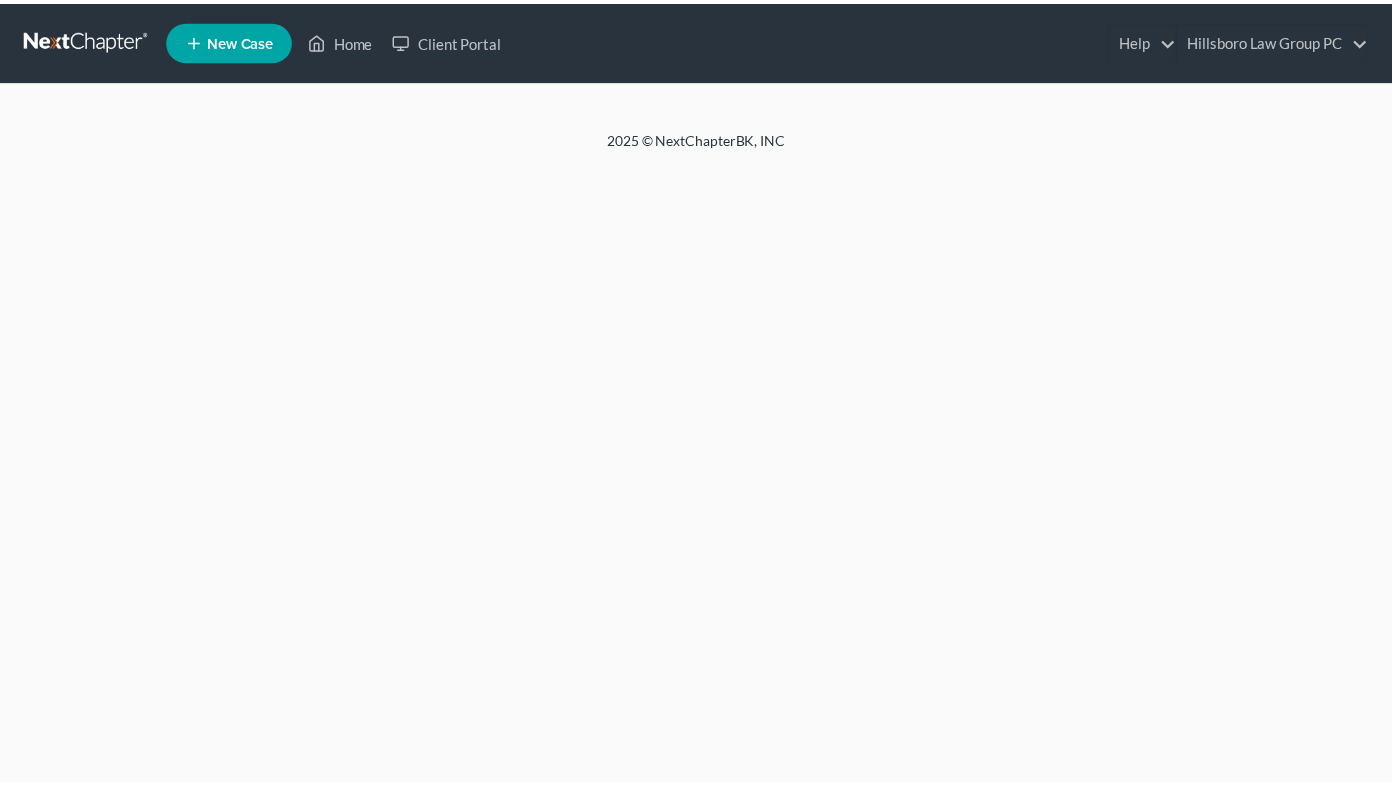scroll, scrollTop: 0, scrollLeft: 0, axis: both 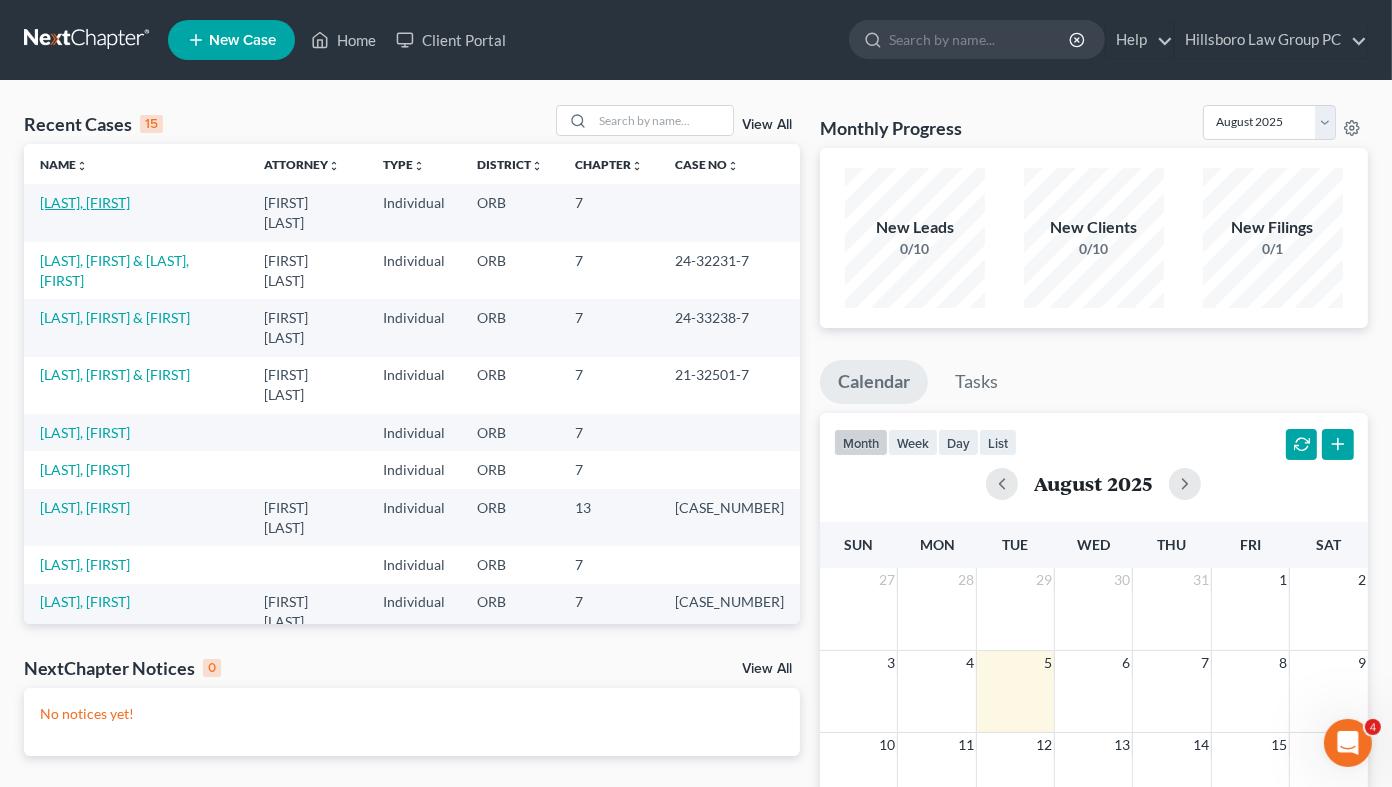 click on "[LAST], [FIRST]" at bounding box center (85, 202) 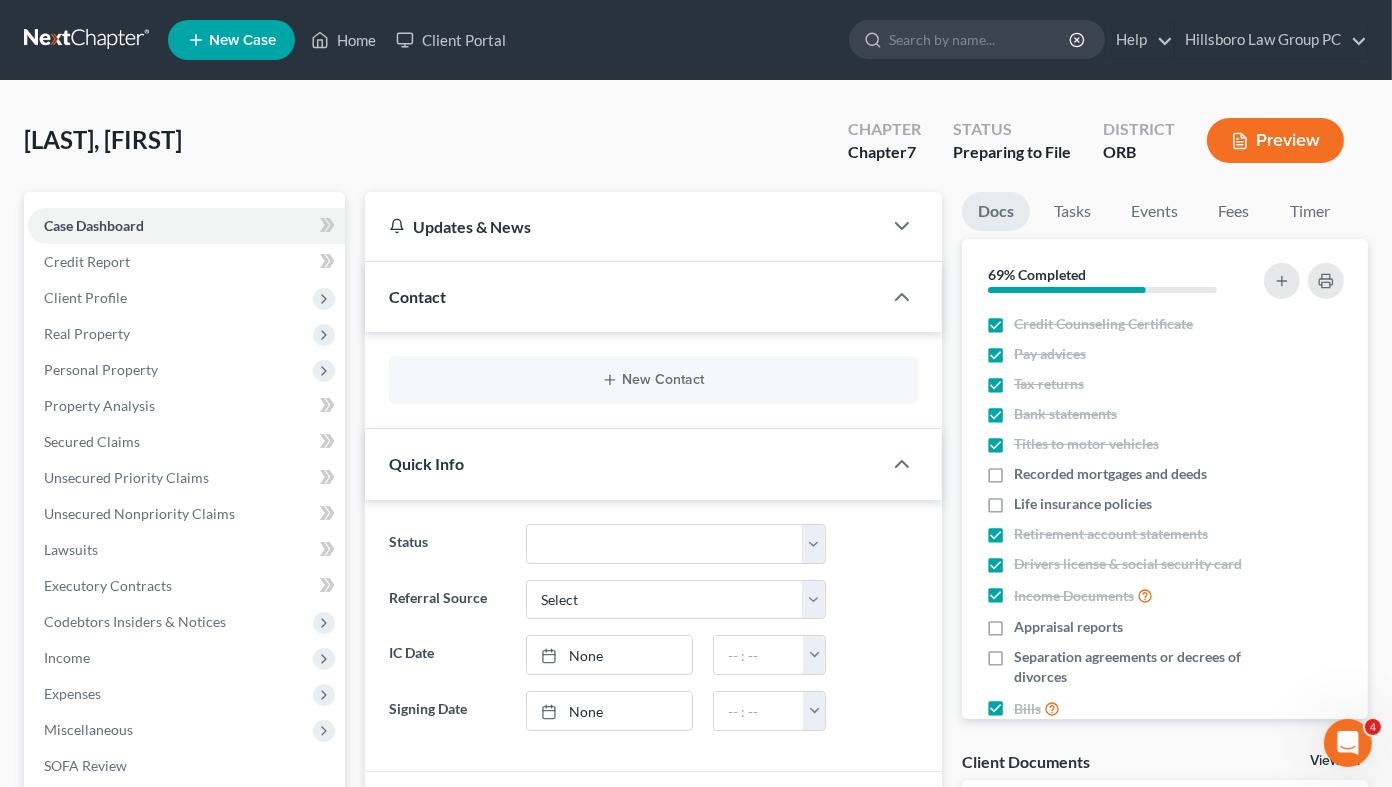 click on "Preview" at bounding box center [1275, 140] 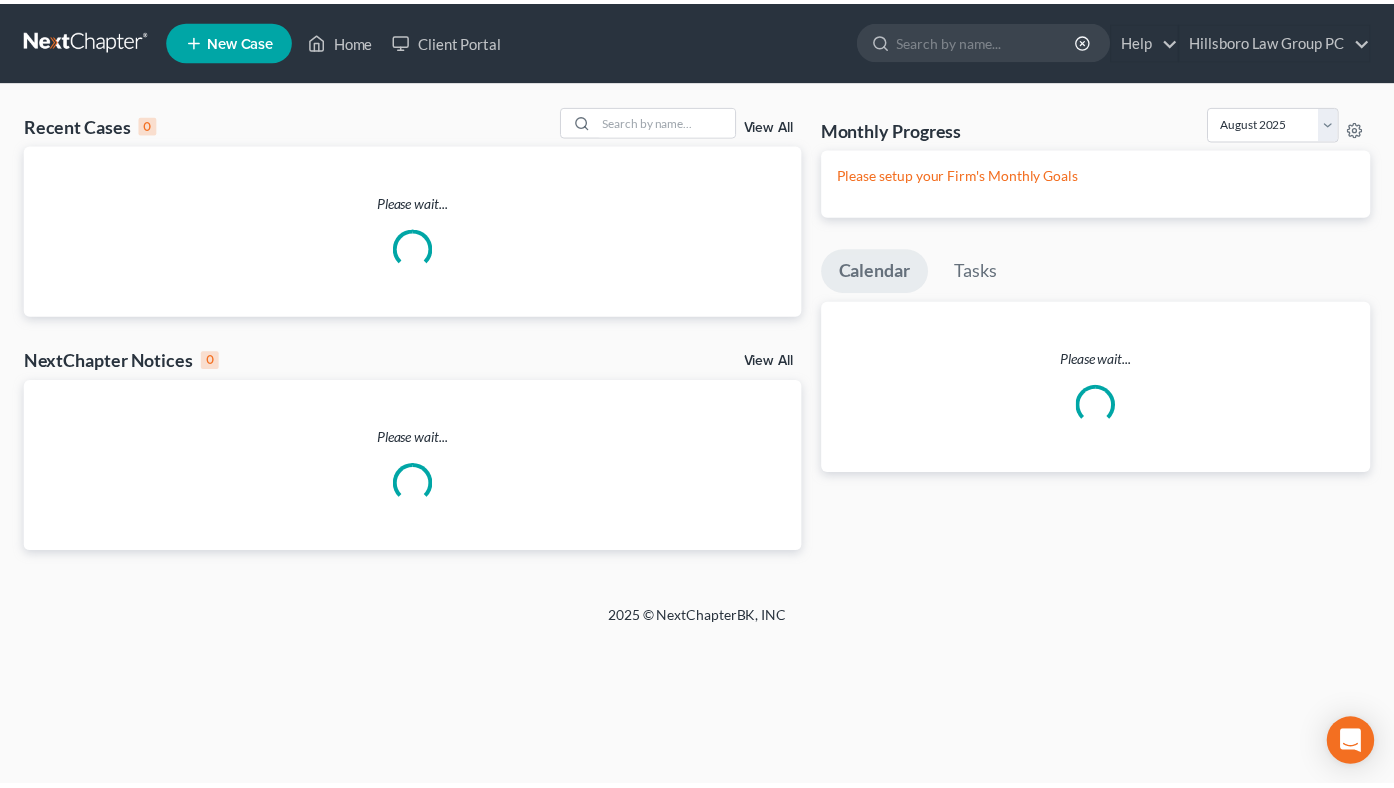 scroll, scrollTop: 0, scrollLeft: 0, axis: both 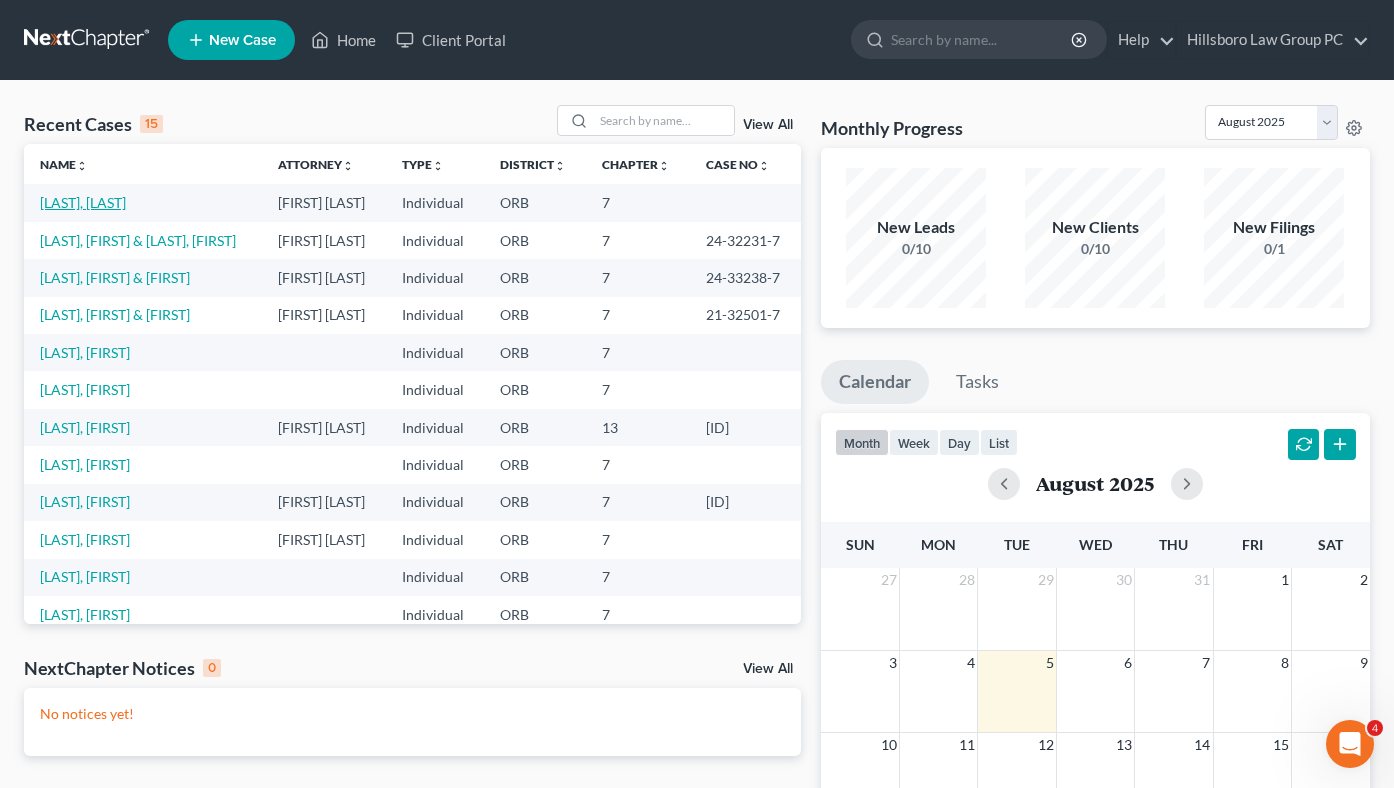 click on "[LAST], [LAST]" at bounding box center (83, 202) 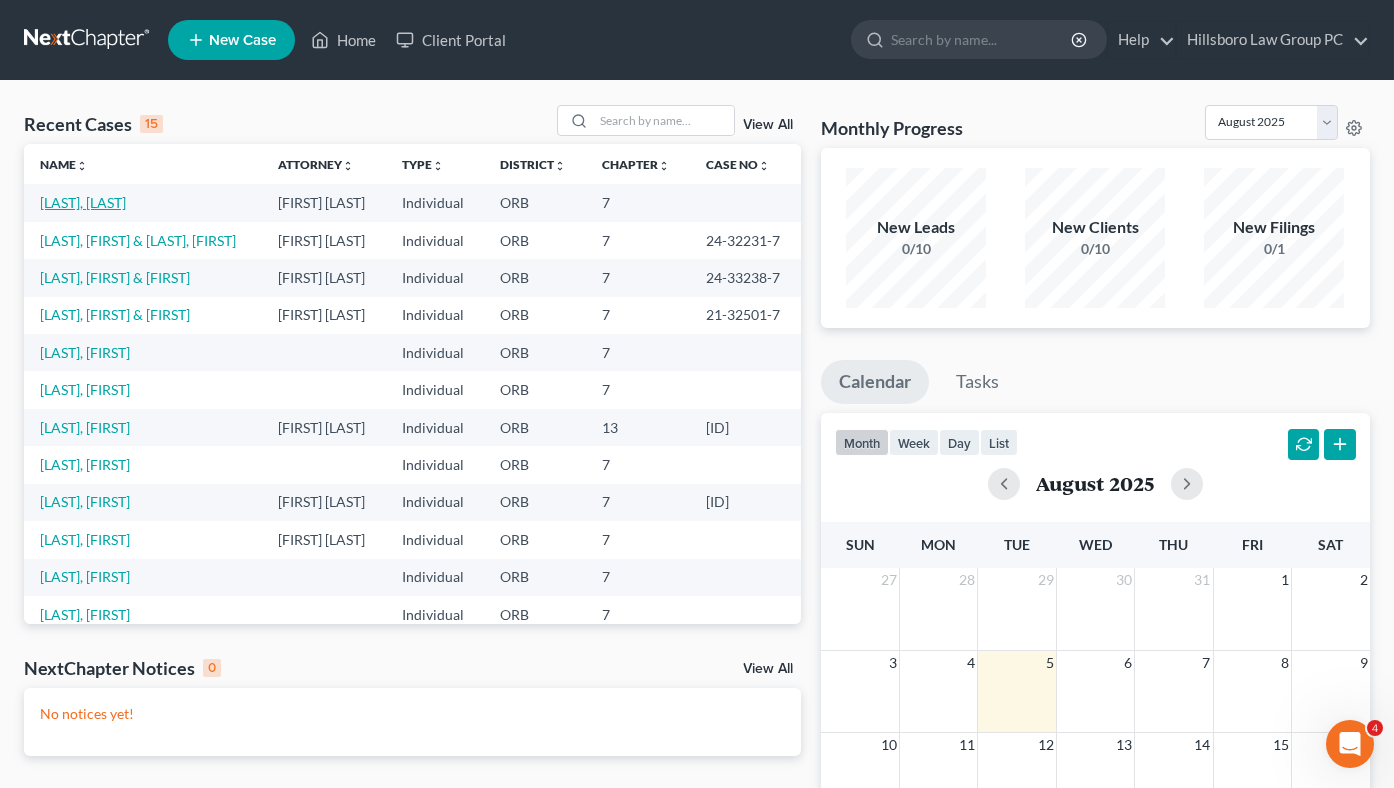 select on "17" 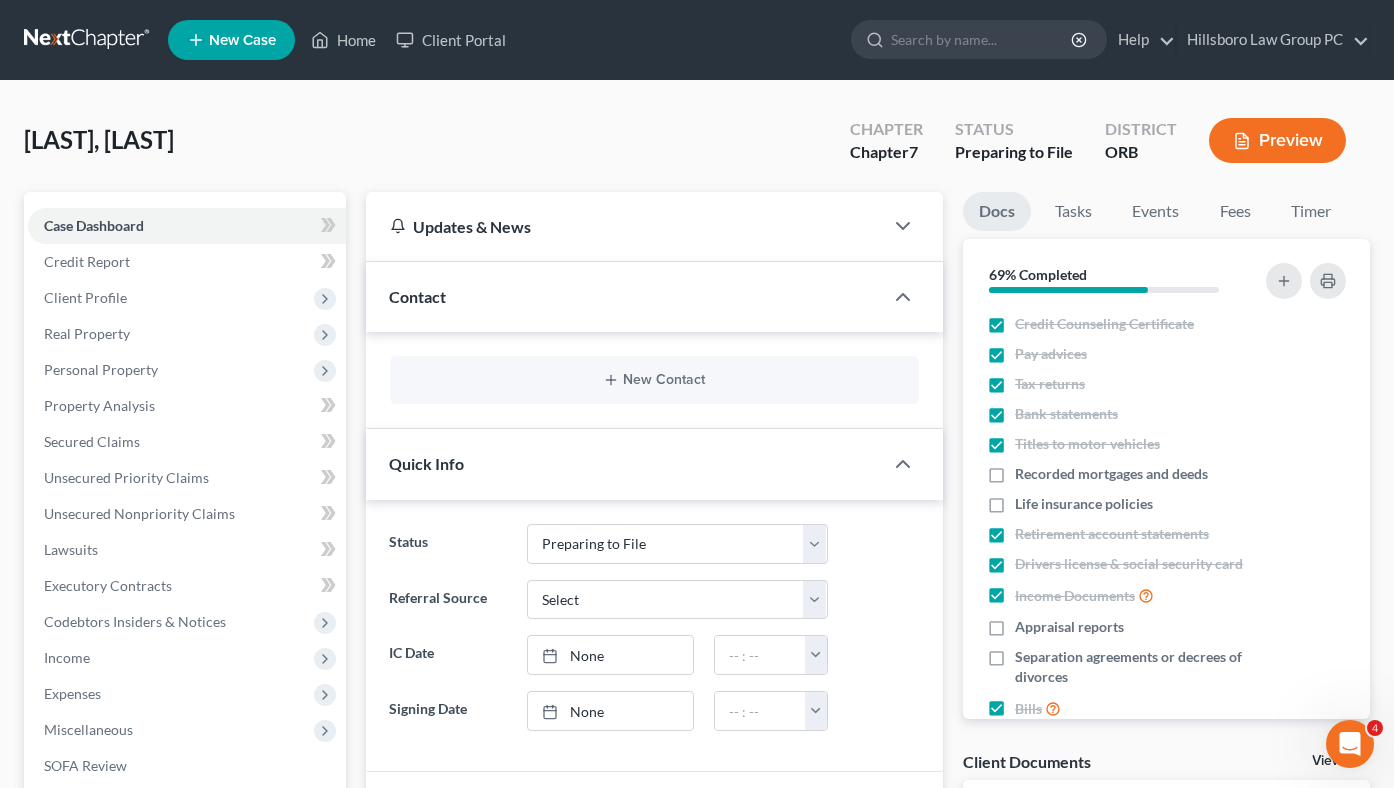 click on "Preview" at bounding box center (1277, 140) 